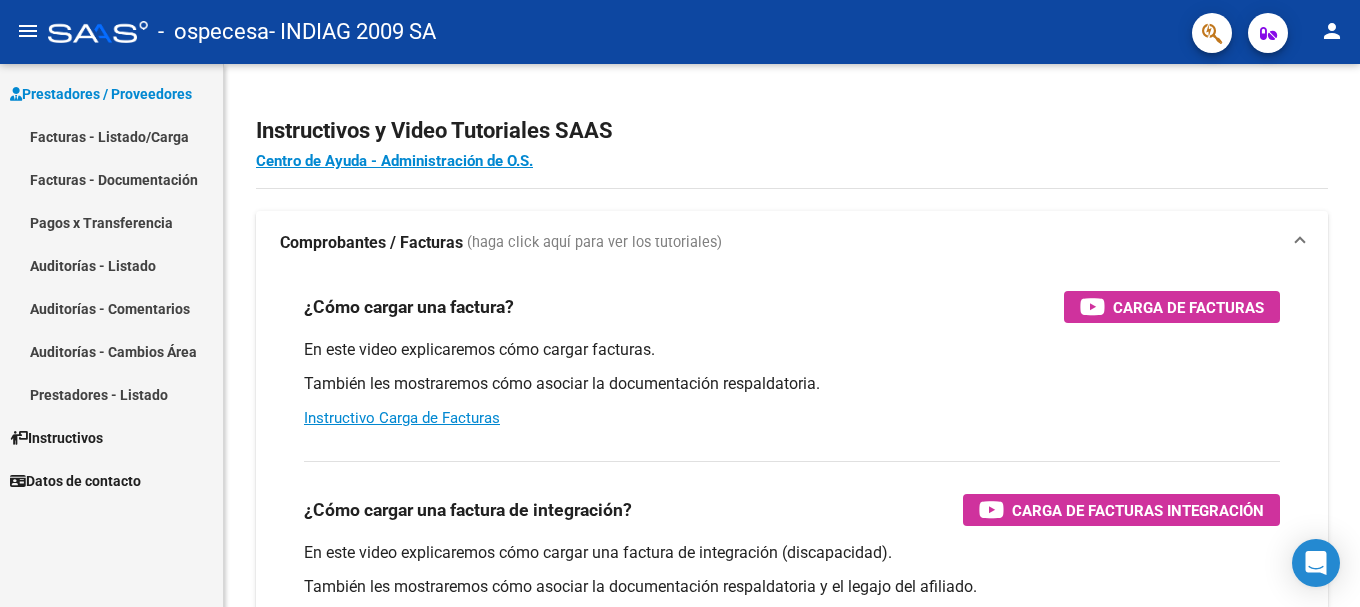 scroll, scrollTop: 0, scrollLeft: 0, axis: both 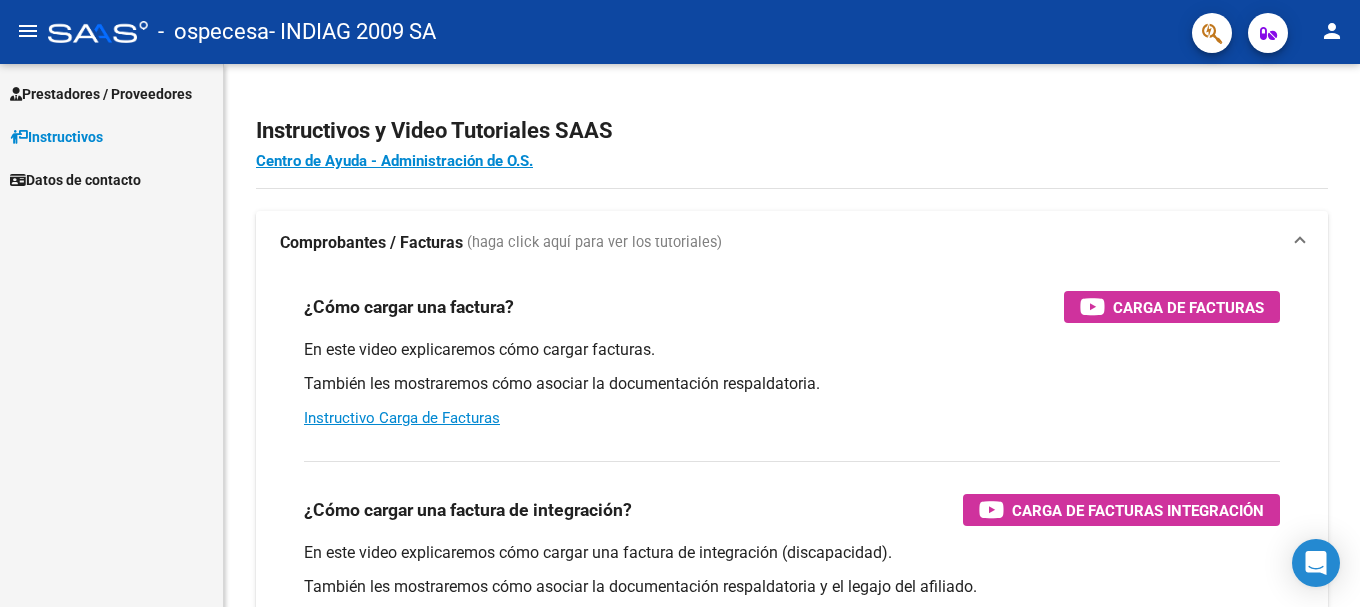 click on "person" 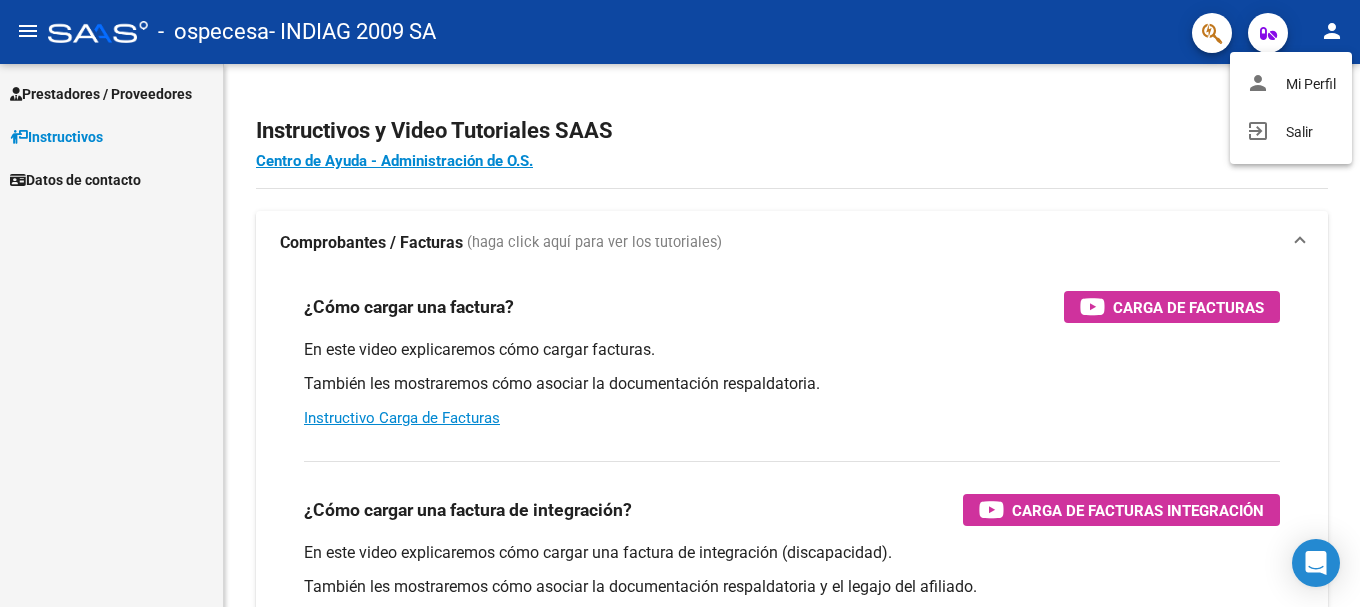click at bounding box center [680, 303] 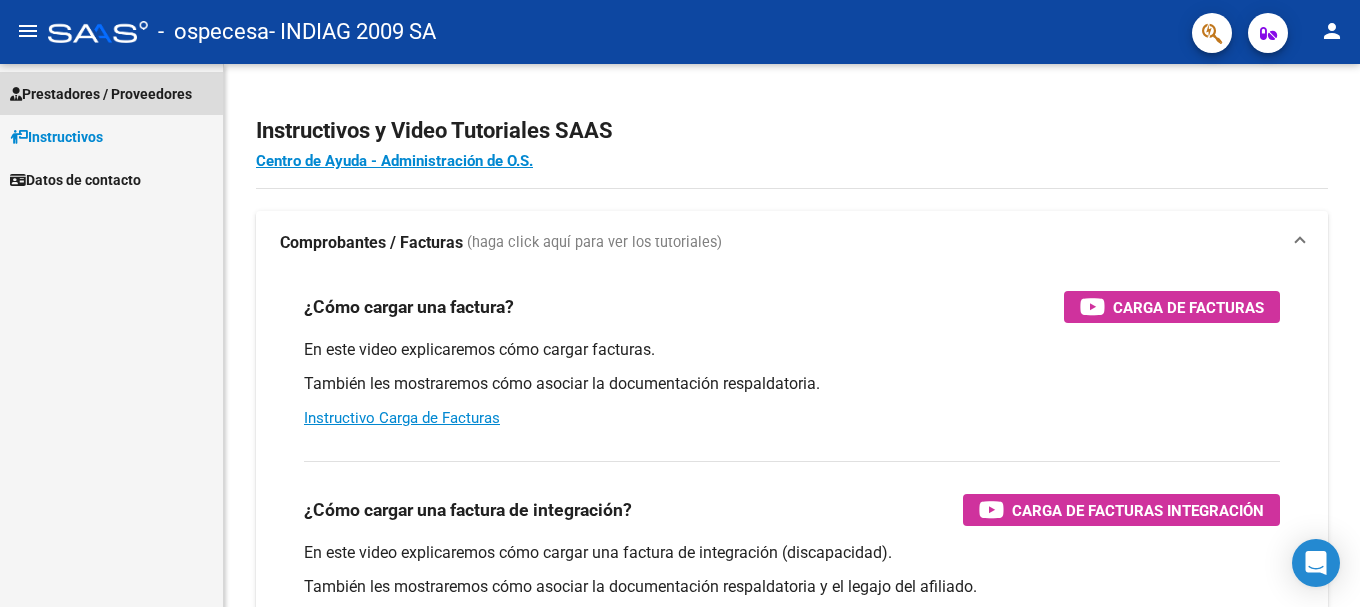 click on "Prestadores / Proveedores" at bounding box center [101, 94] 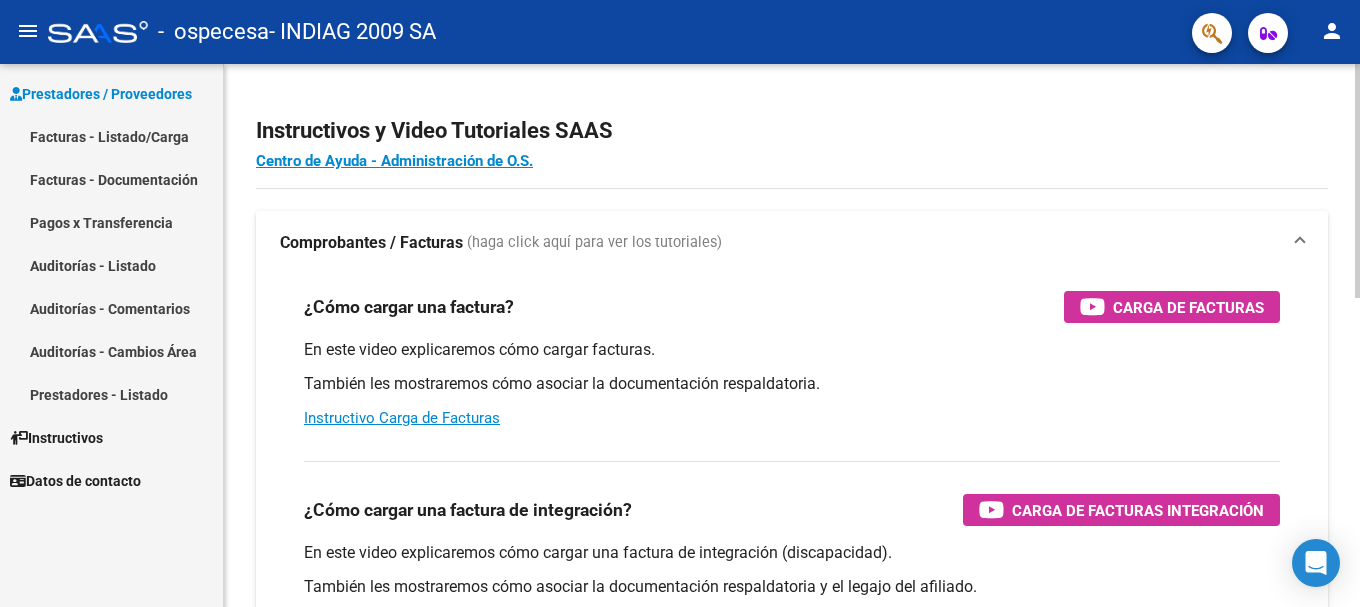 scroll, scrollTop: 100, scrollLeft: 0, axis: vertical 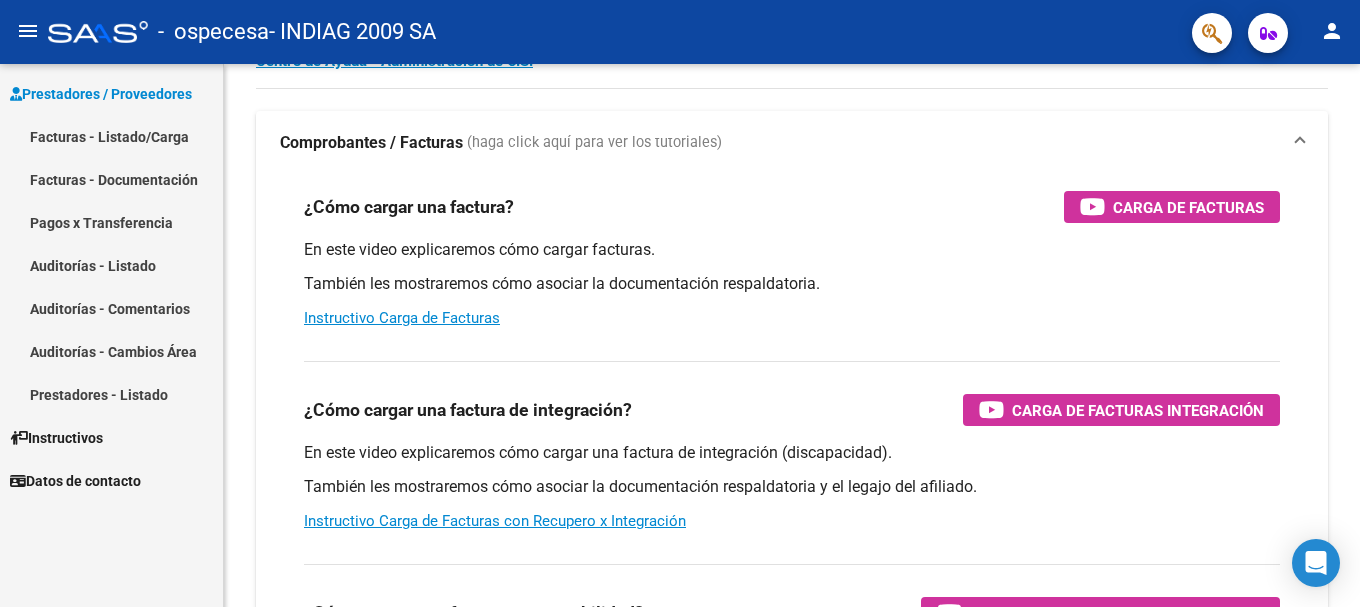 click on "Facturas - Listado/Carga" at bounding box center (111, 136) 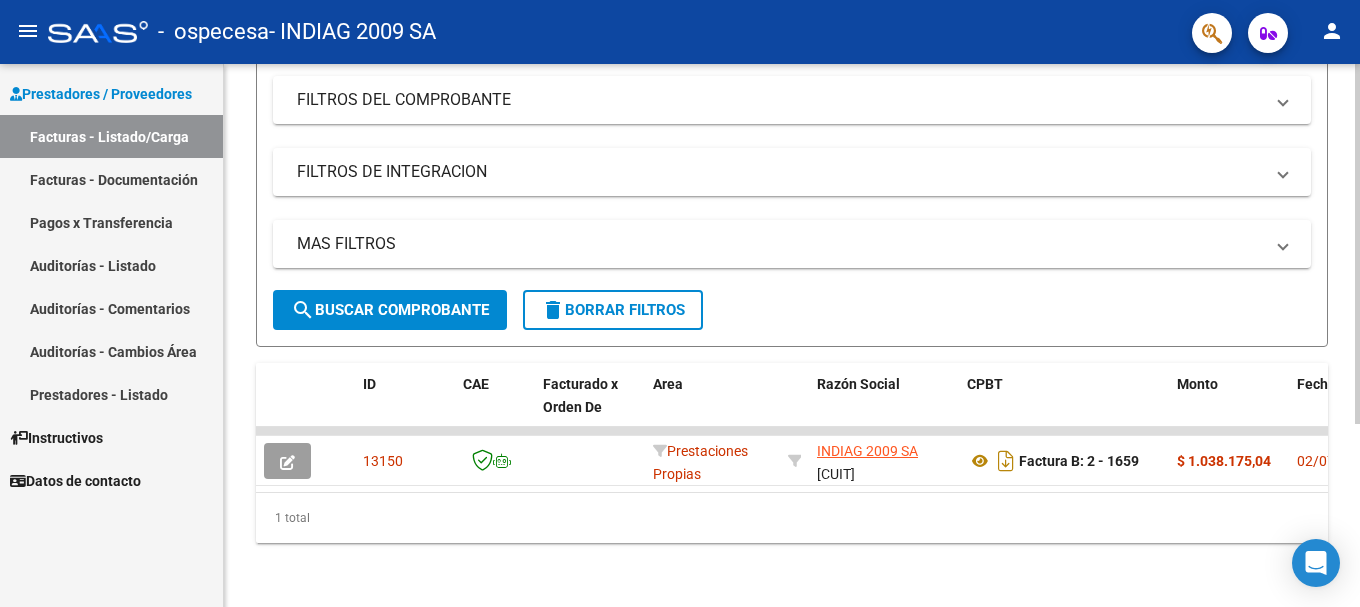 scroll, scrollTop: 0, scrollLeft: 0, axis: both 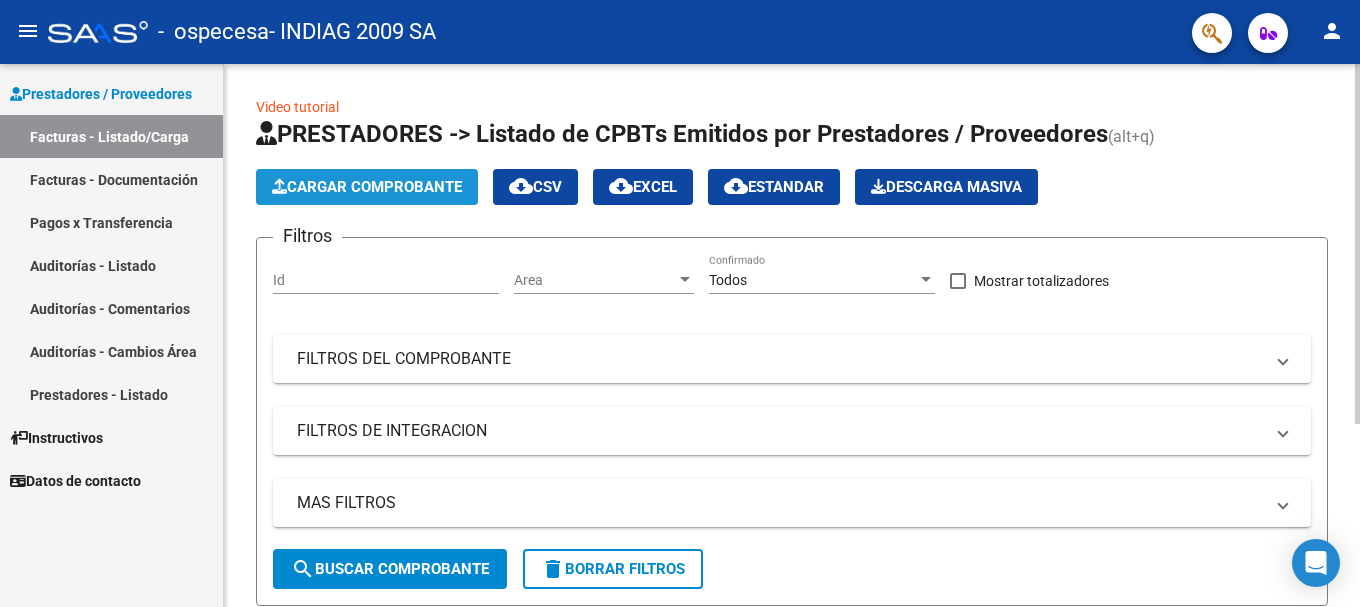 click on "Cargar Comprobante" 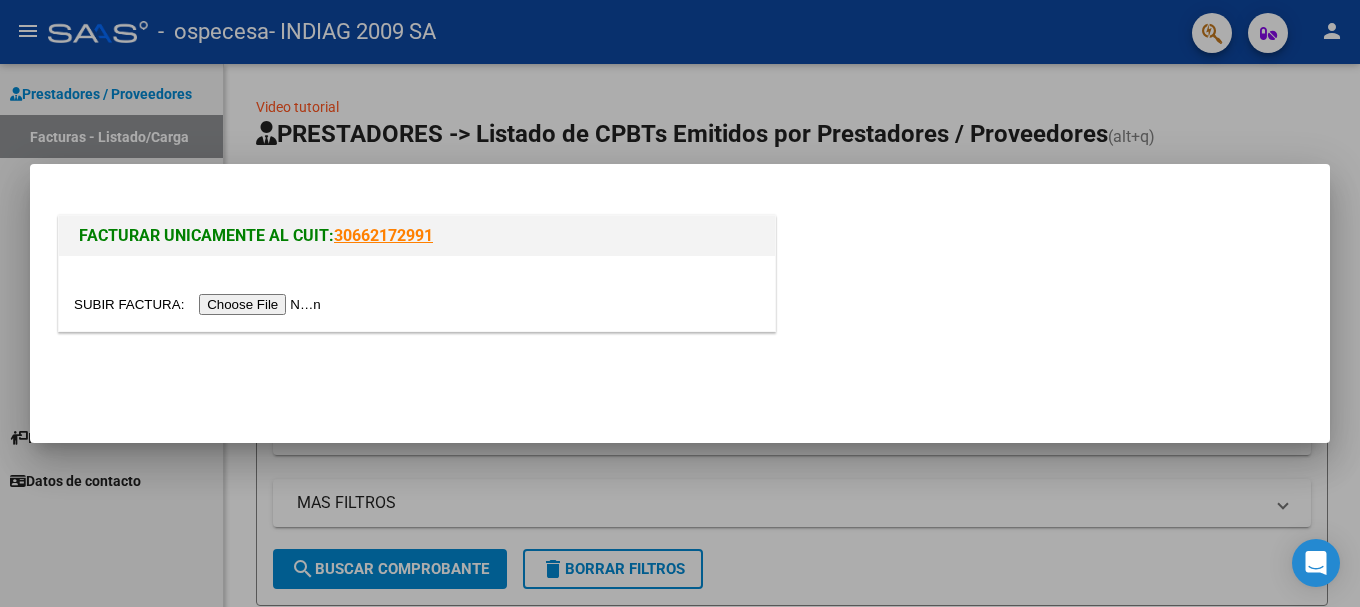 click at bounding box center (417, 293) 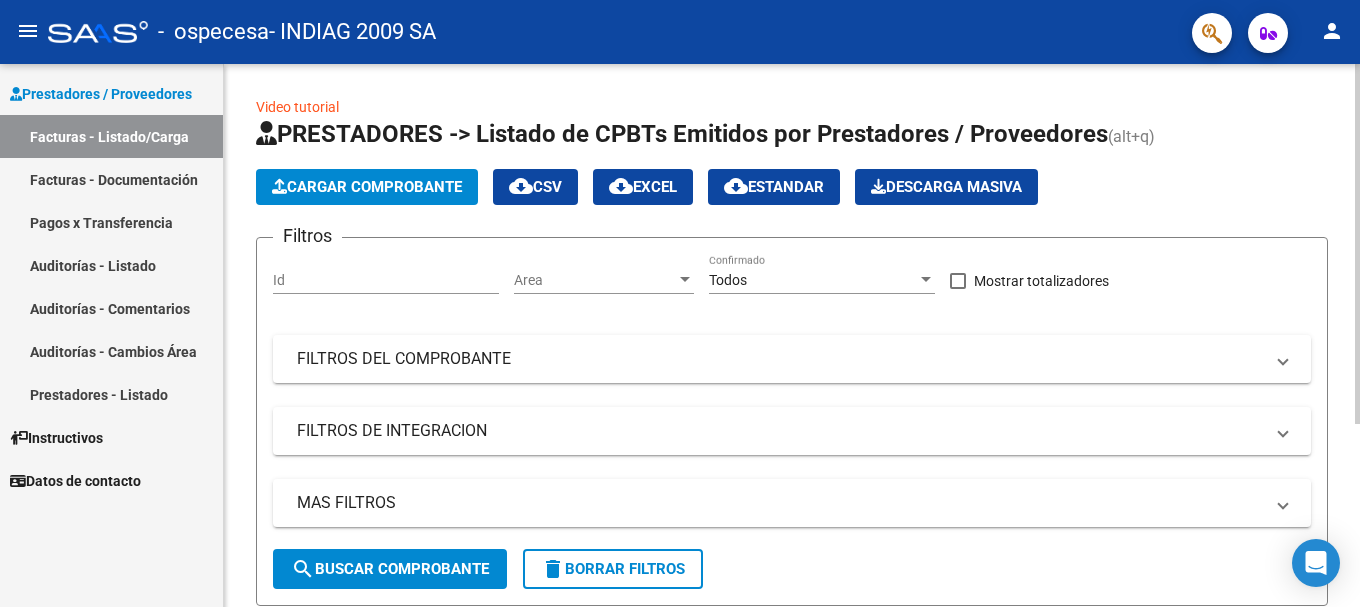 click on "Id" at bounding box center [386, 280] 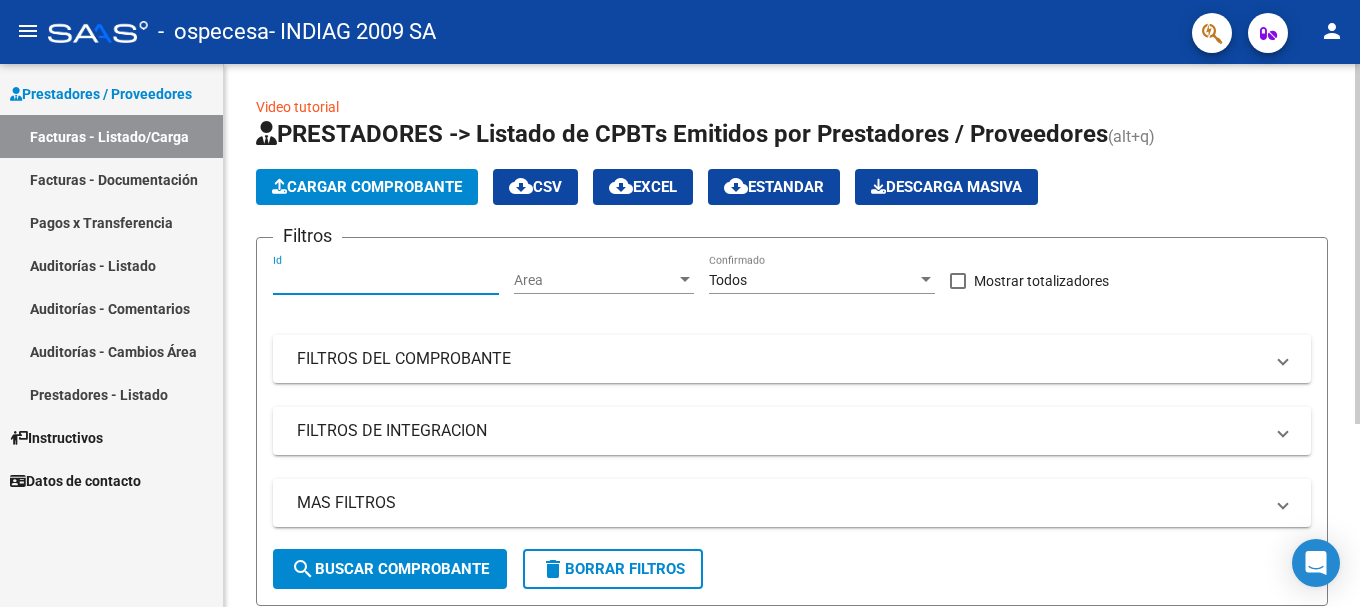 click on "Cargar Comprobante" 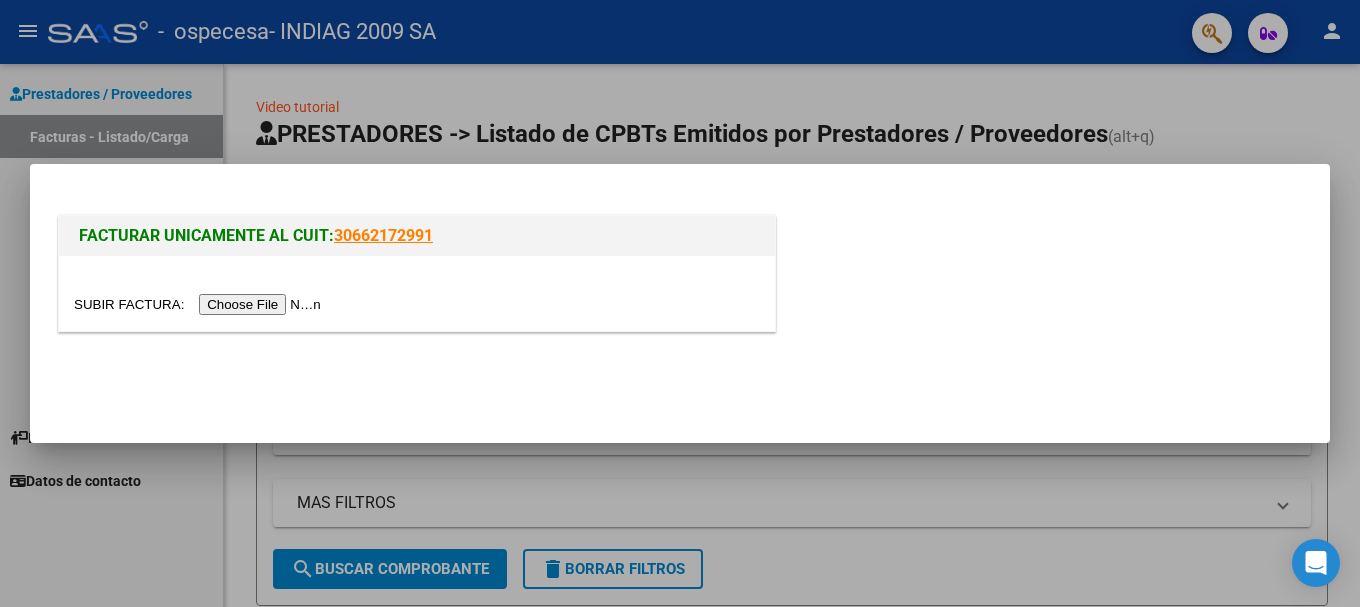 click at bounding box center [200, 304] 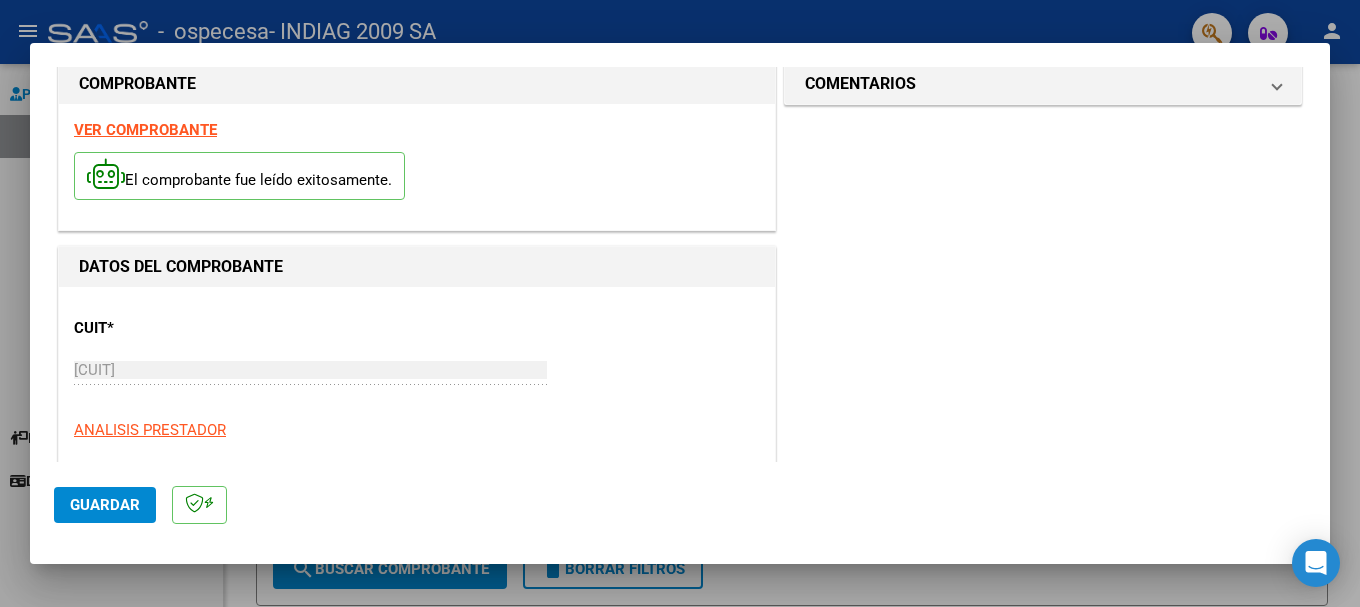 scroll, scrollTop: 0, scrollLeft: 0, axis: both 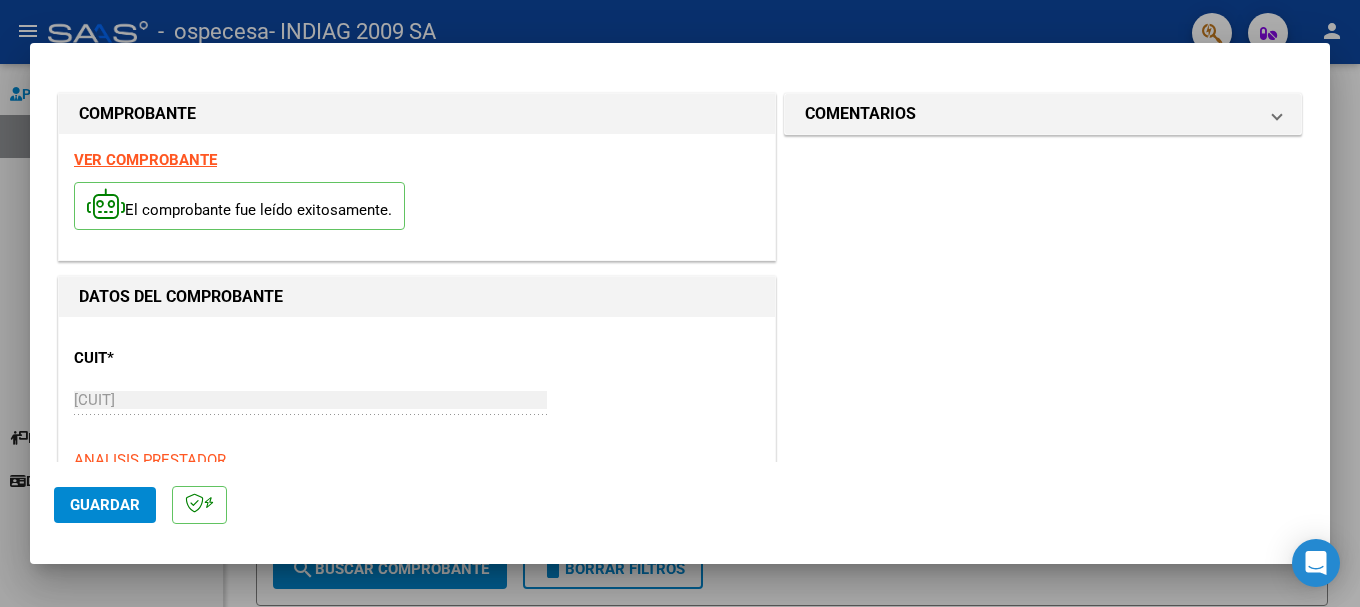 click on "COMENTARIOS Comentarios del Prestador / Gerenciador:" at bounding box center [1043, 838] 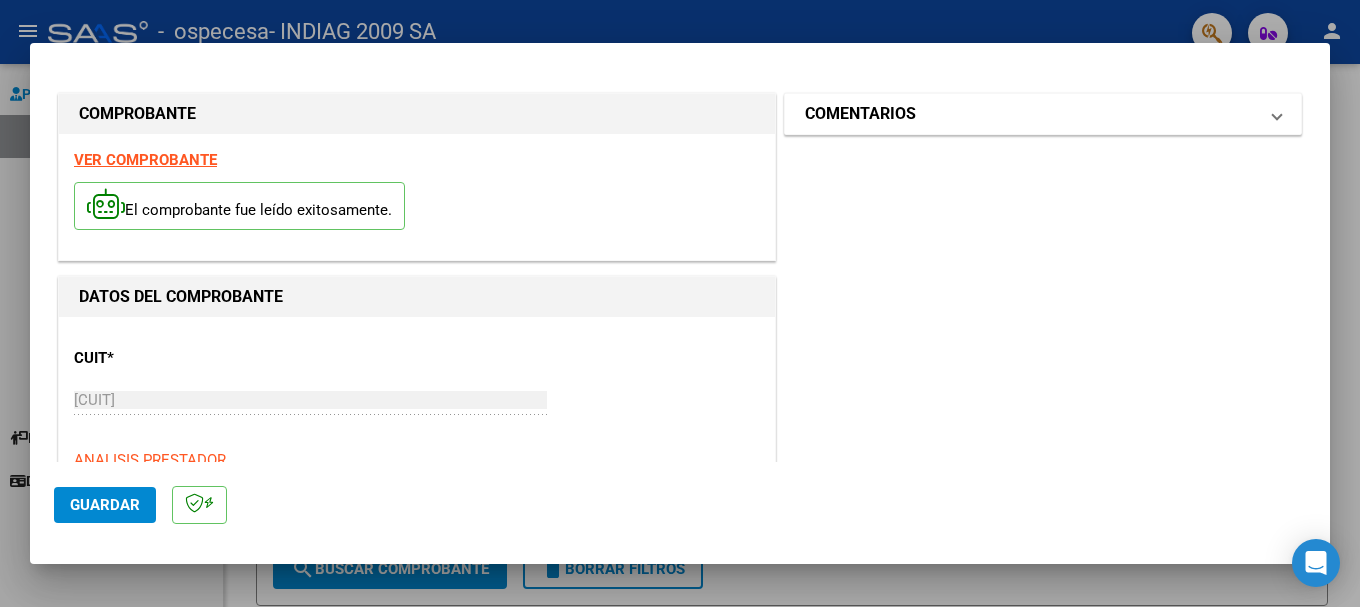 click on "COMENTARIOS" at bounding box center [1031, 114] 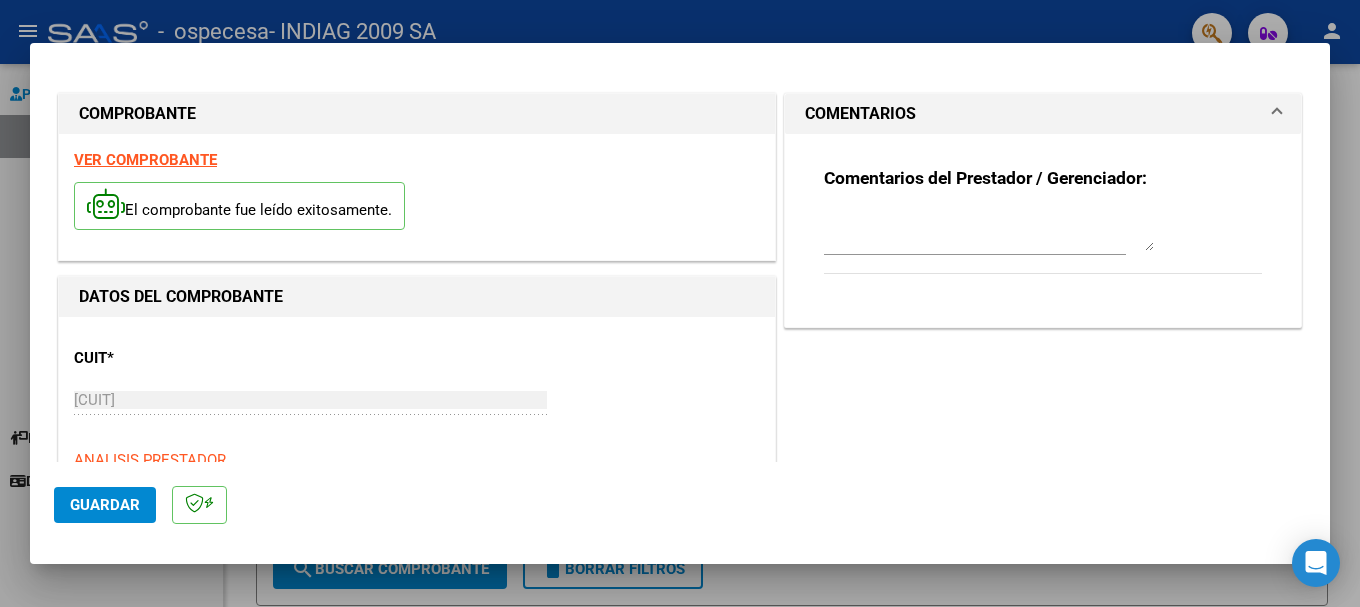 click at bounding box center (989, 231) 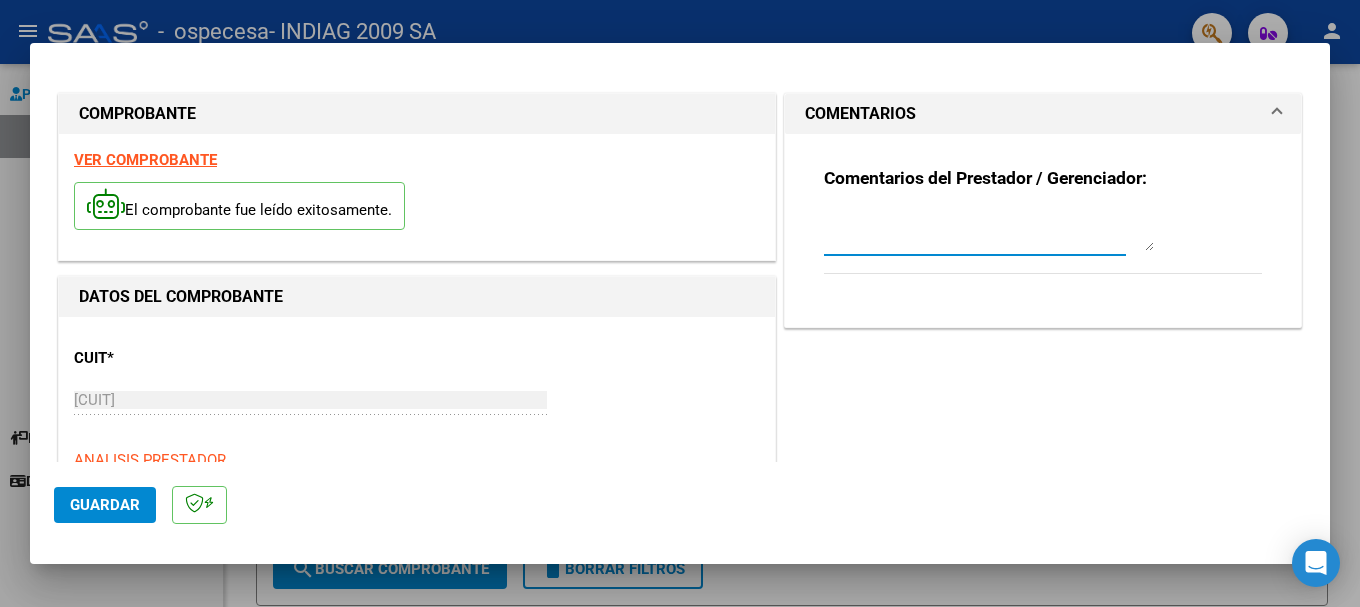 click at bounding box center (989, 231) 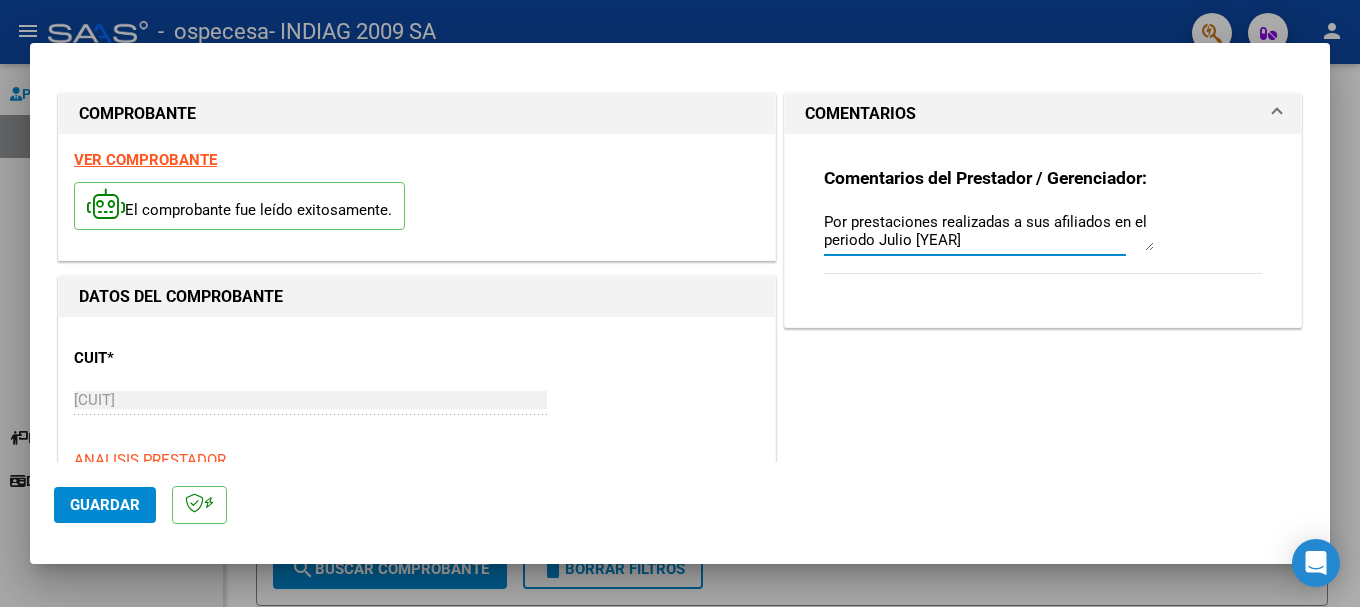 drag, startPoint x: 837, startPoint y: 236, endPoint x: 817, endPoint y: 250, distance: 24.41311 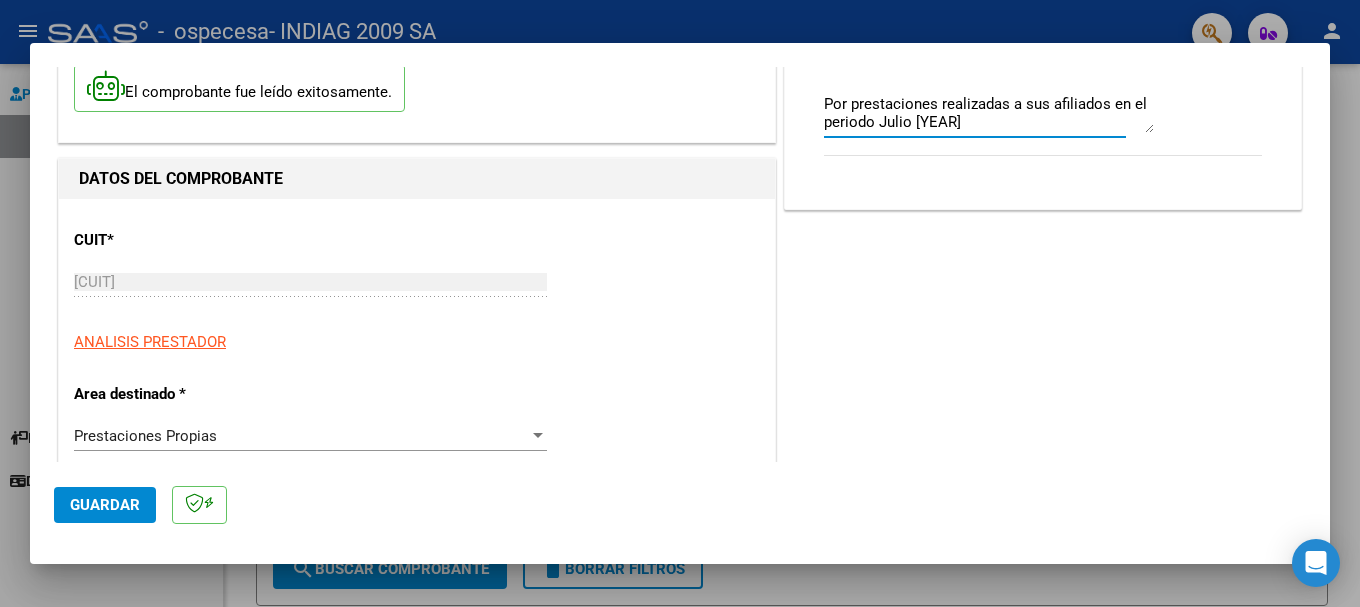 scroll, scrollTop: 300, scrollLeft: 0, axis: vertical 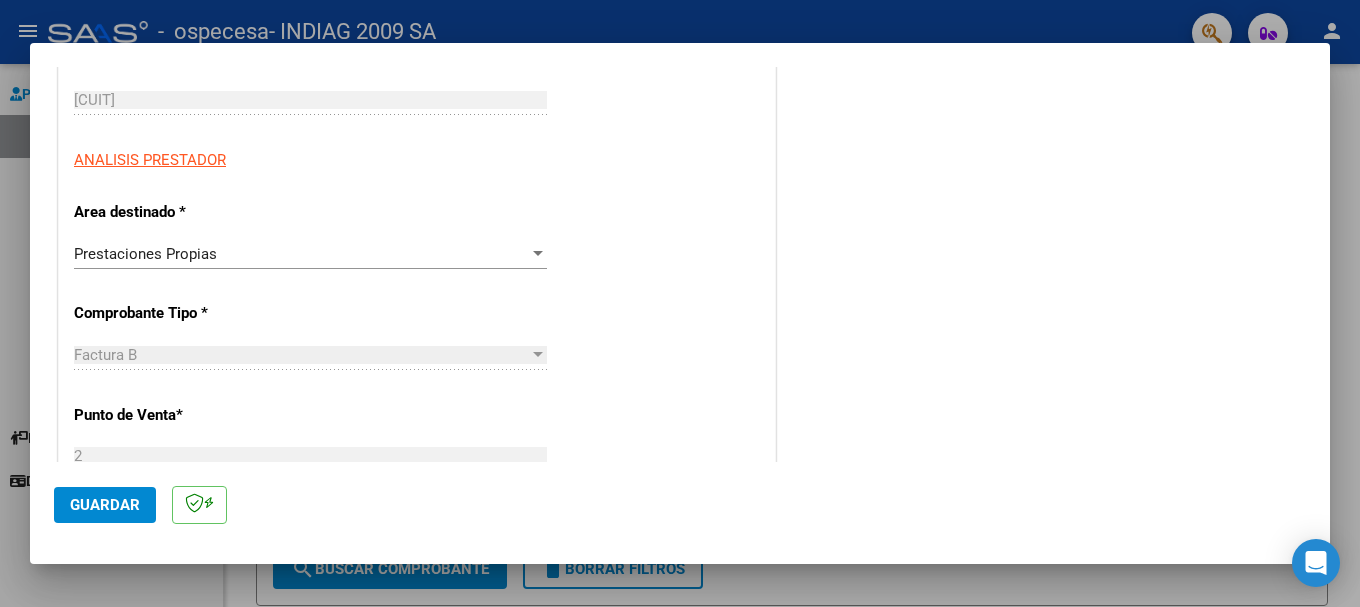 click on "Prestaciones Propias" at bounding box center (301, 254) 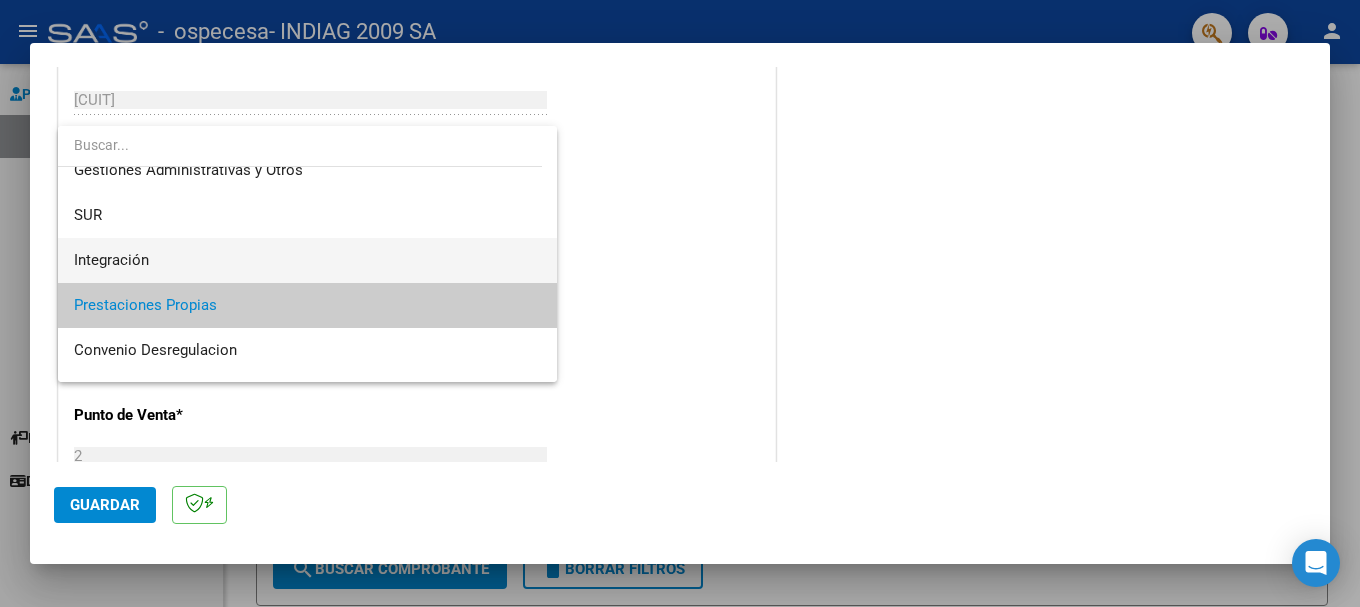 scroll, scrollTop: 49, scrollLeft: 0, axis: vertical 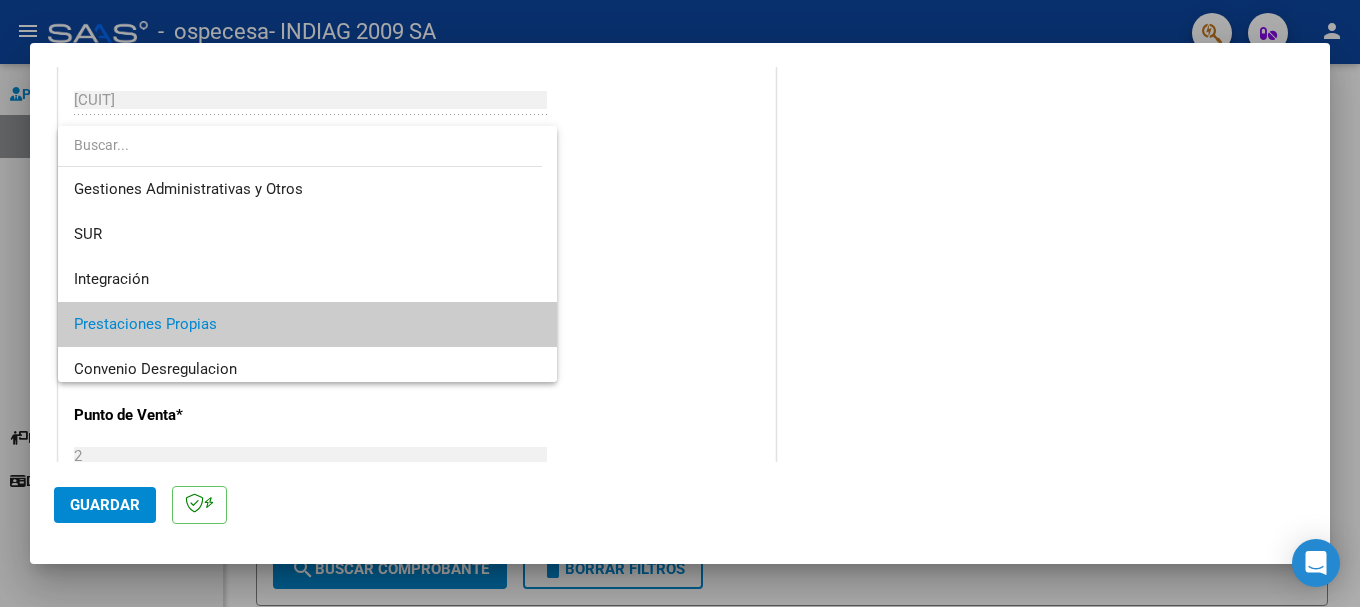 click at bounding box center (680, 303) 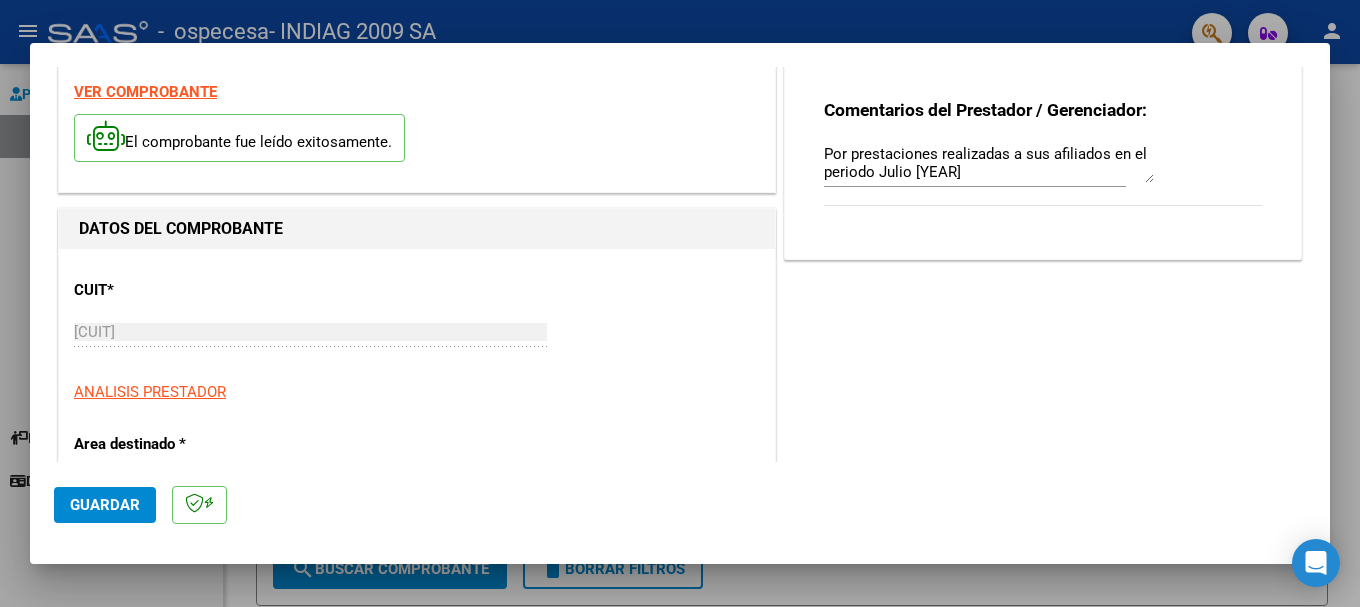 scroll, scrollTop: 0, scrollLeft: 0, axis: both 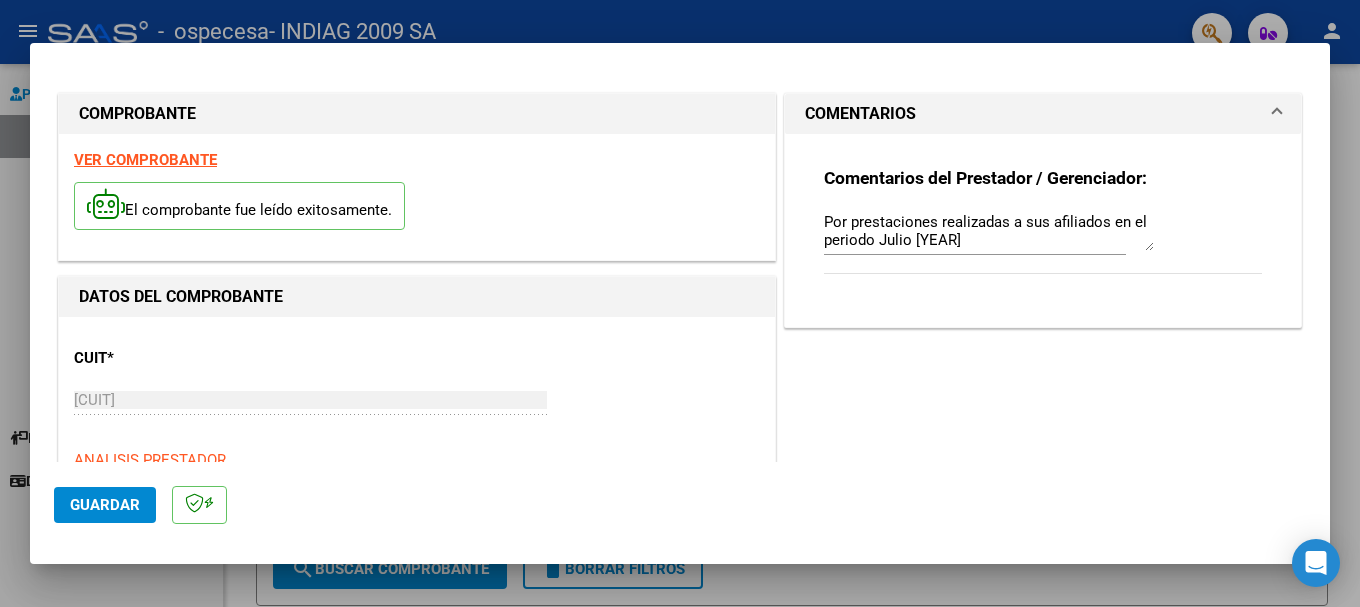 click on "Por prestaciones realizadas a sus afiliados en el periodo Julio [YEAR]" at bounding box center (989, 231) 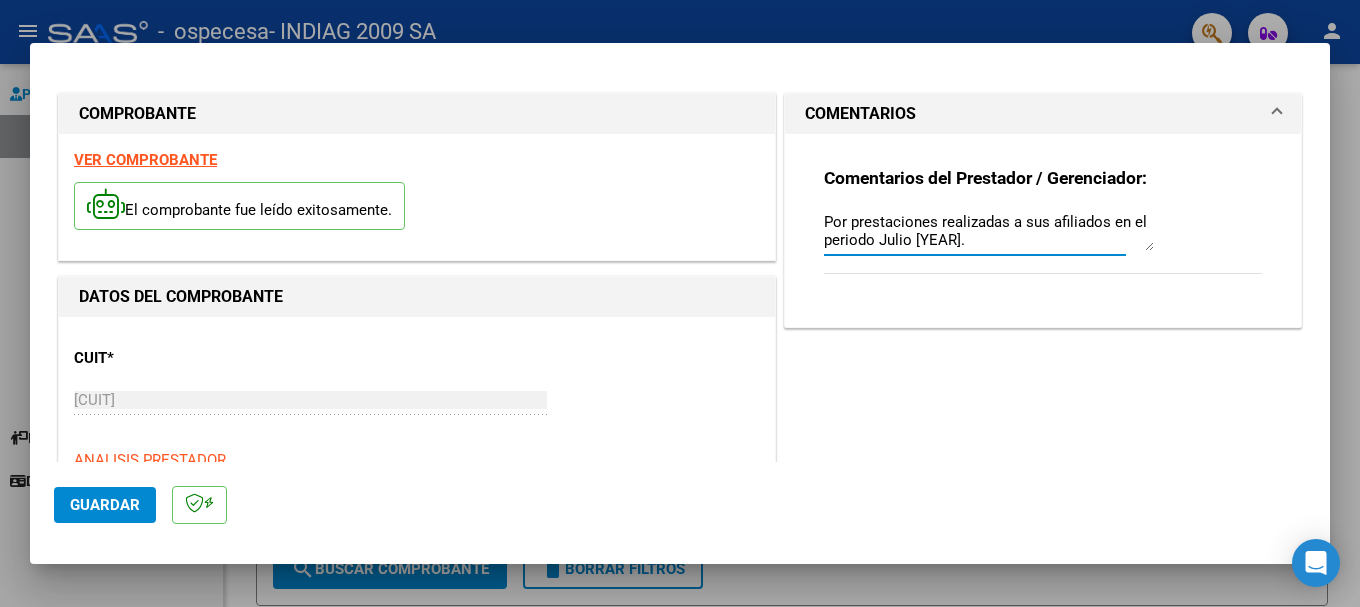 type on "Por prestaciones realizadas a sus afiliados en el periodo Julio [YEAR]." 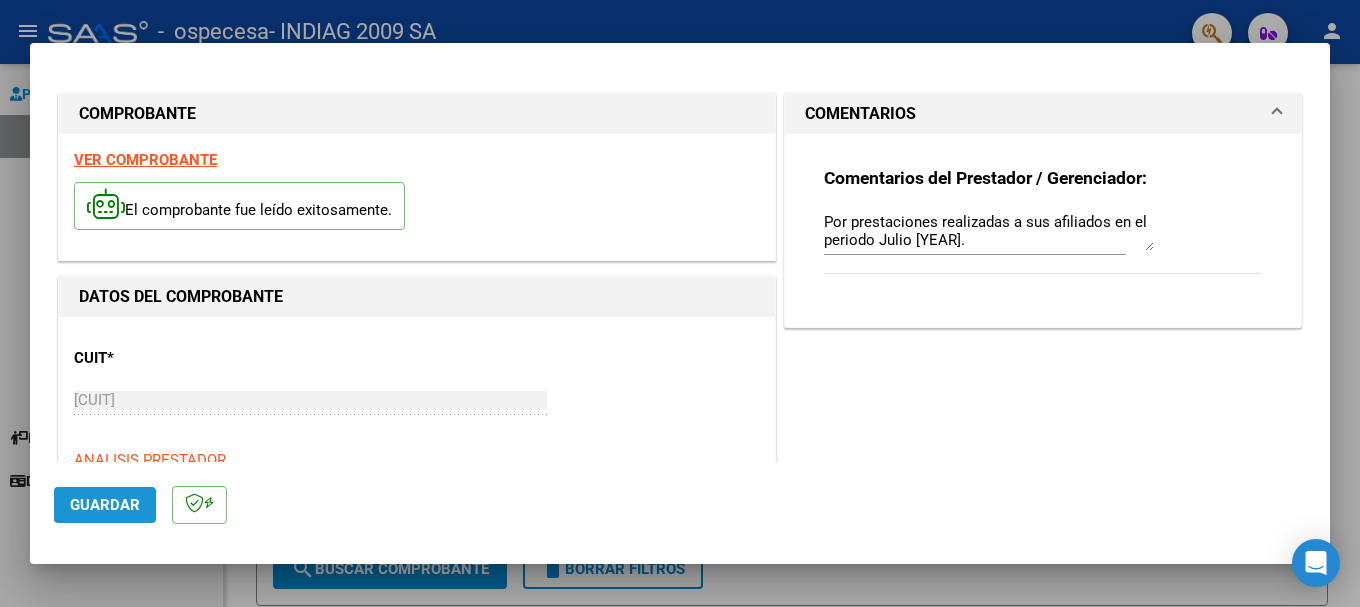 click on "Guardar" 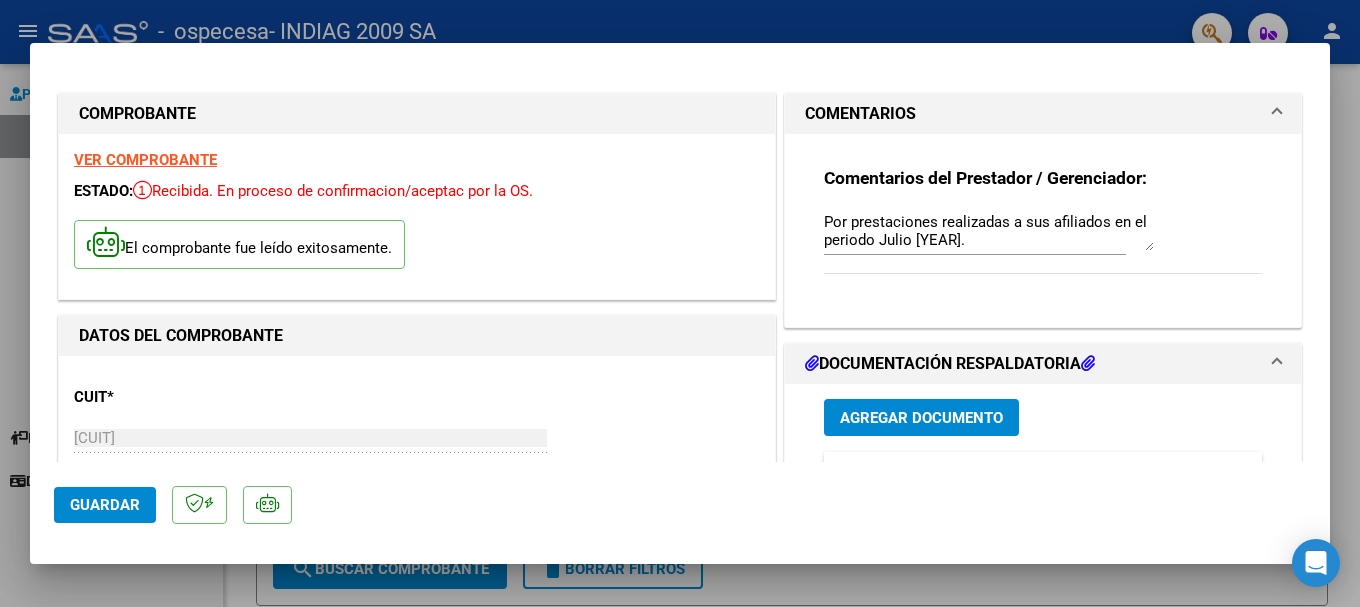 click on "Agregar Documento" at bounding box center [921, 418] 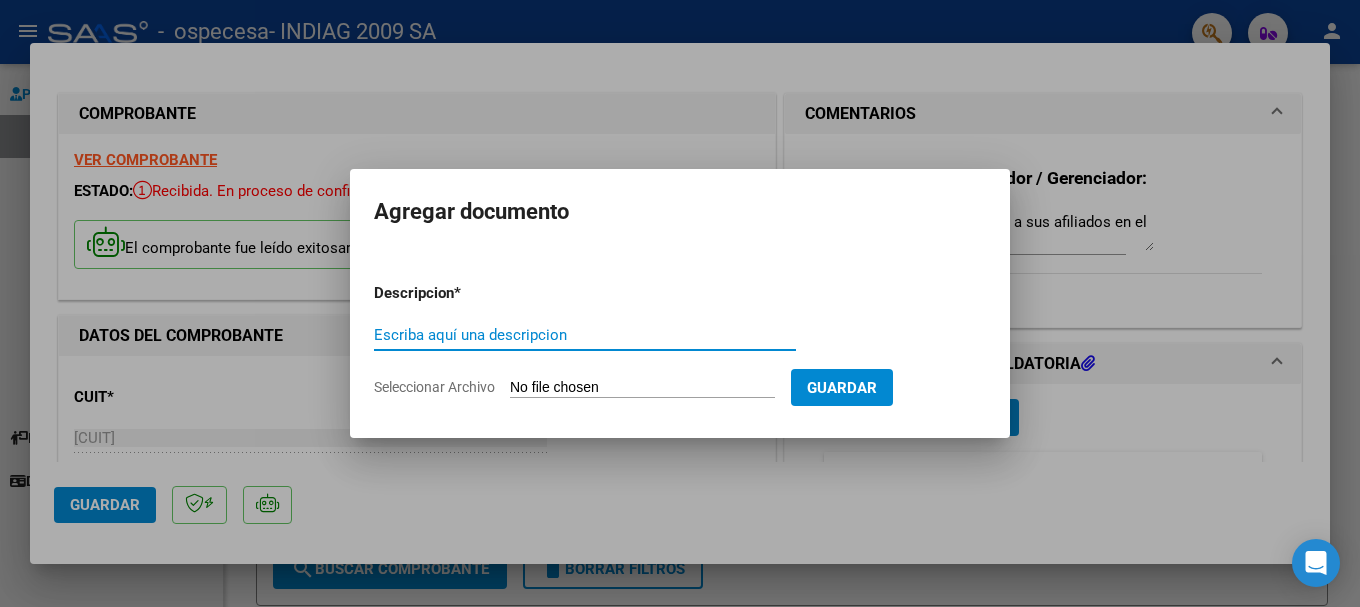 click on "Seleccionar Archivo" at bounding box center [642, 388] 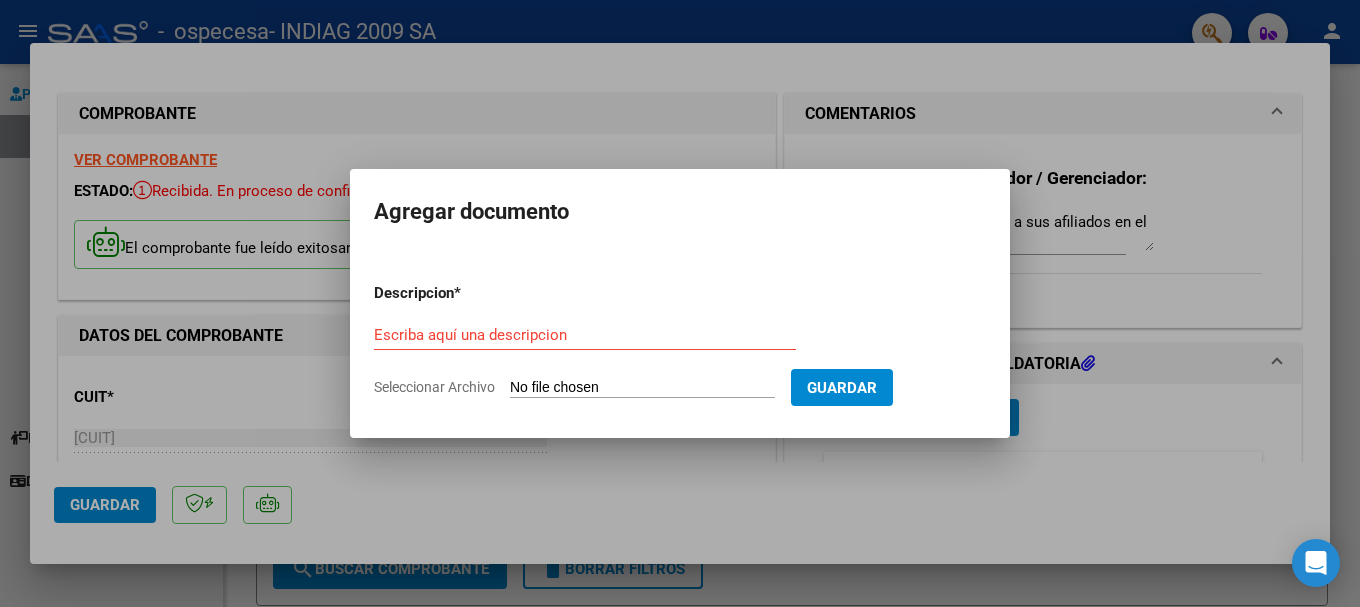 type on "C:\fakepath\Documentacion Respaldatoria.pdf" 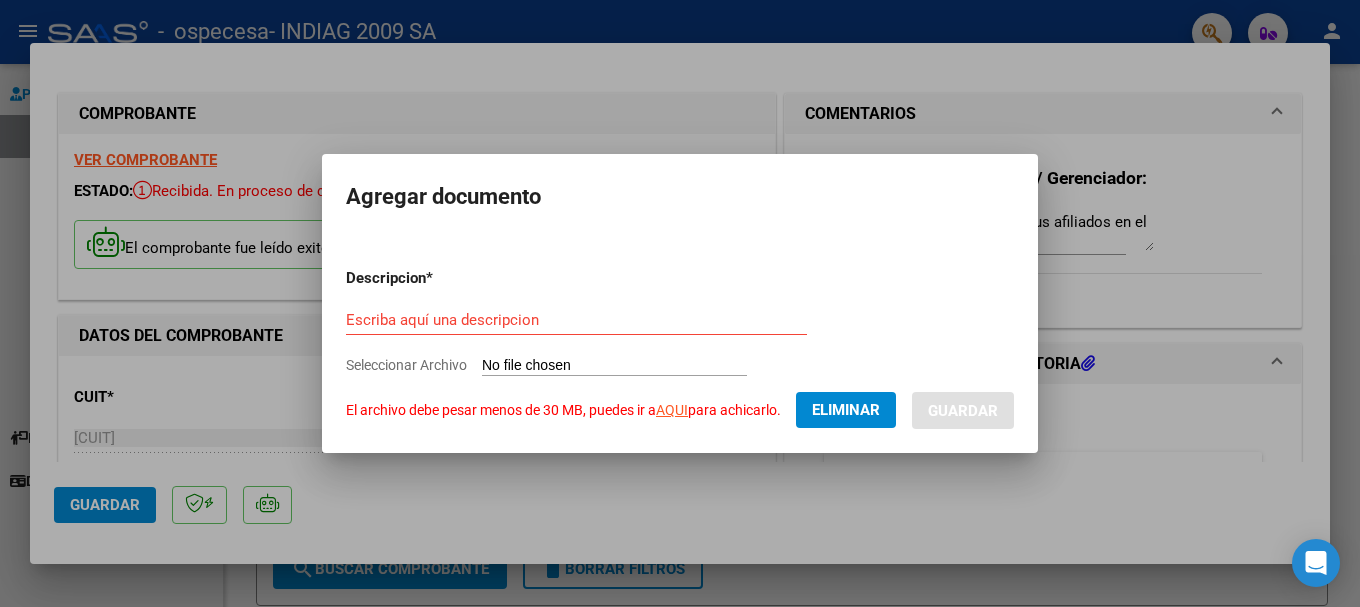 click on "Escriba aquí una descripcion" at bounding box center (576, 320) 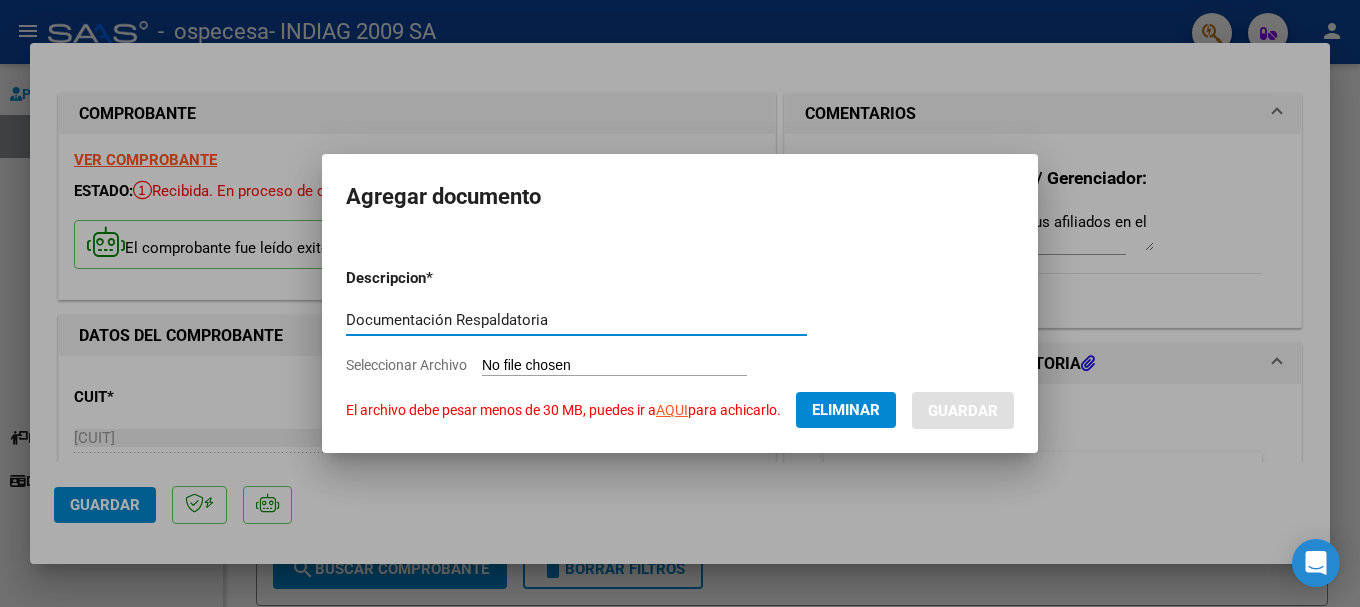 type on "Documentación Respaldatoria" 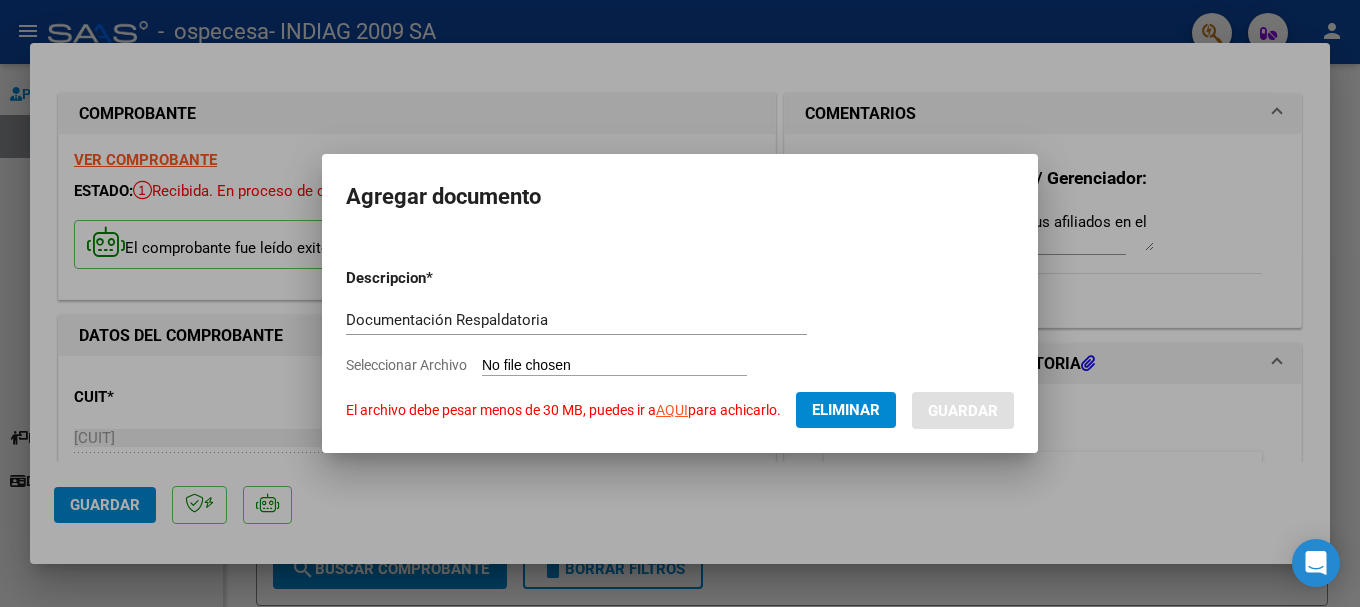 click on "Eliminar" 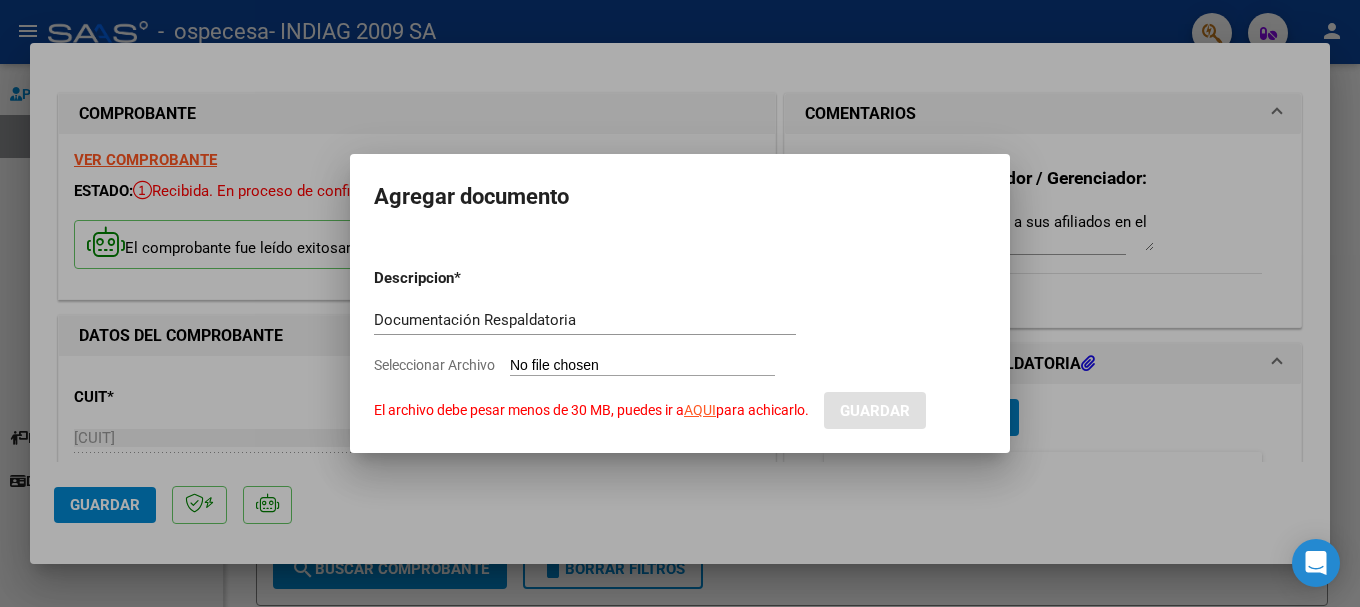 click on "Seleccionar Archivo  El archivo debe pesar menos de 30 MB, puedes ir a  AQUI  para achicarlo." at bounding box center (642, 366) 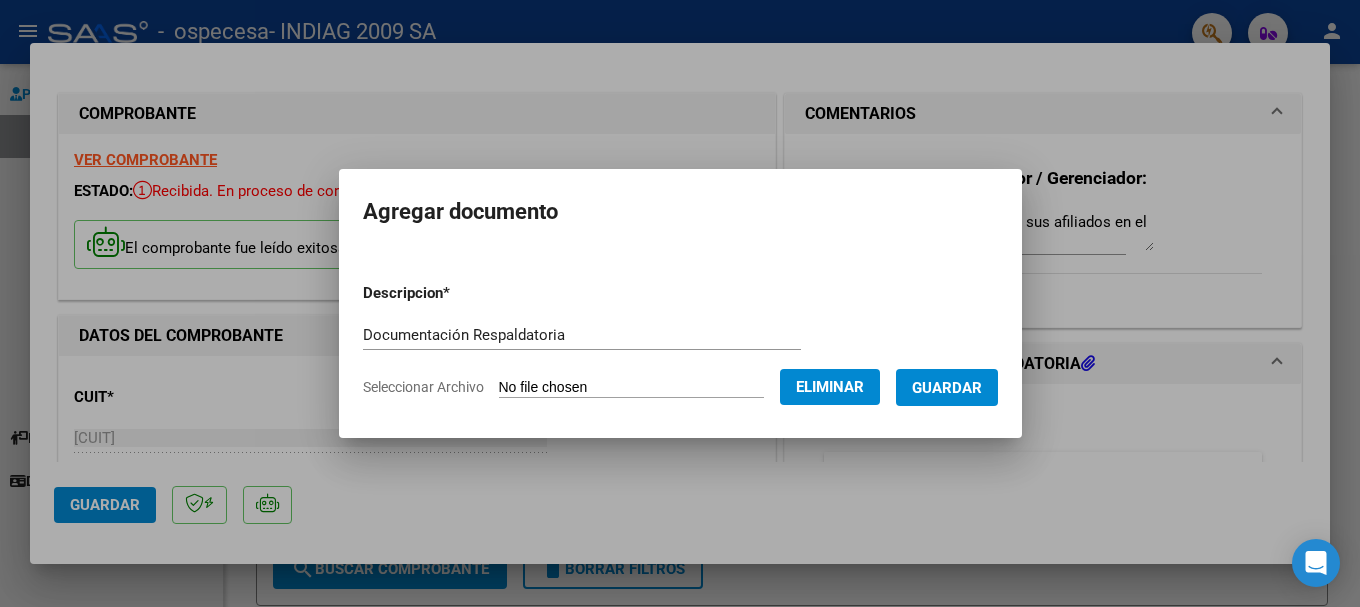 click on "Documentación Respaldatoria" at bounding box center [582, 335] 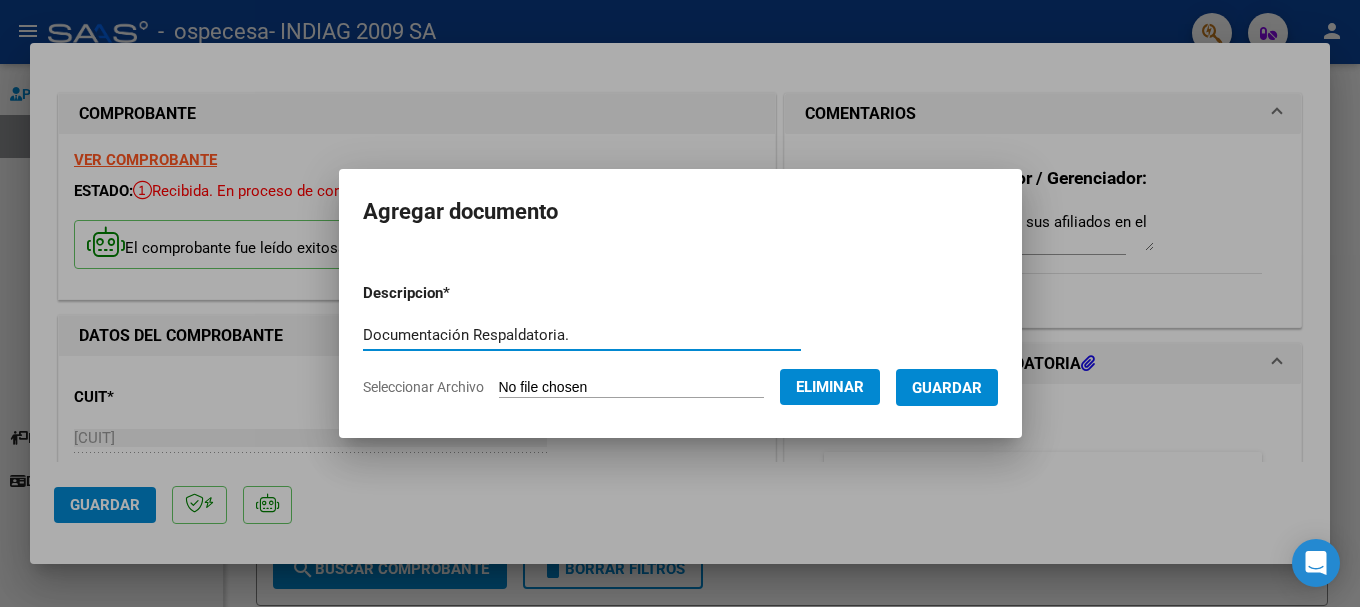type on "Documentación Respaldatoria." 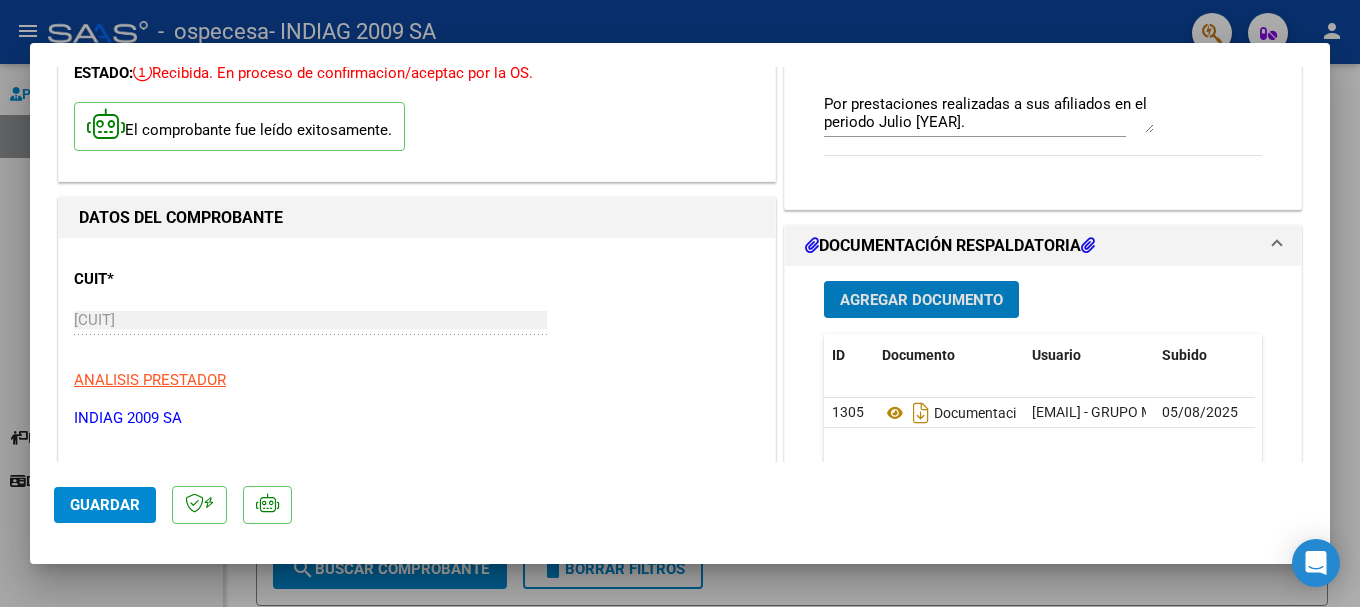 scroll, scrollTop: 100, scrollLeft: 0, axis: vertical 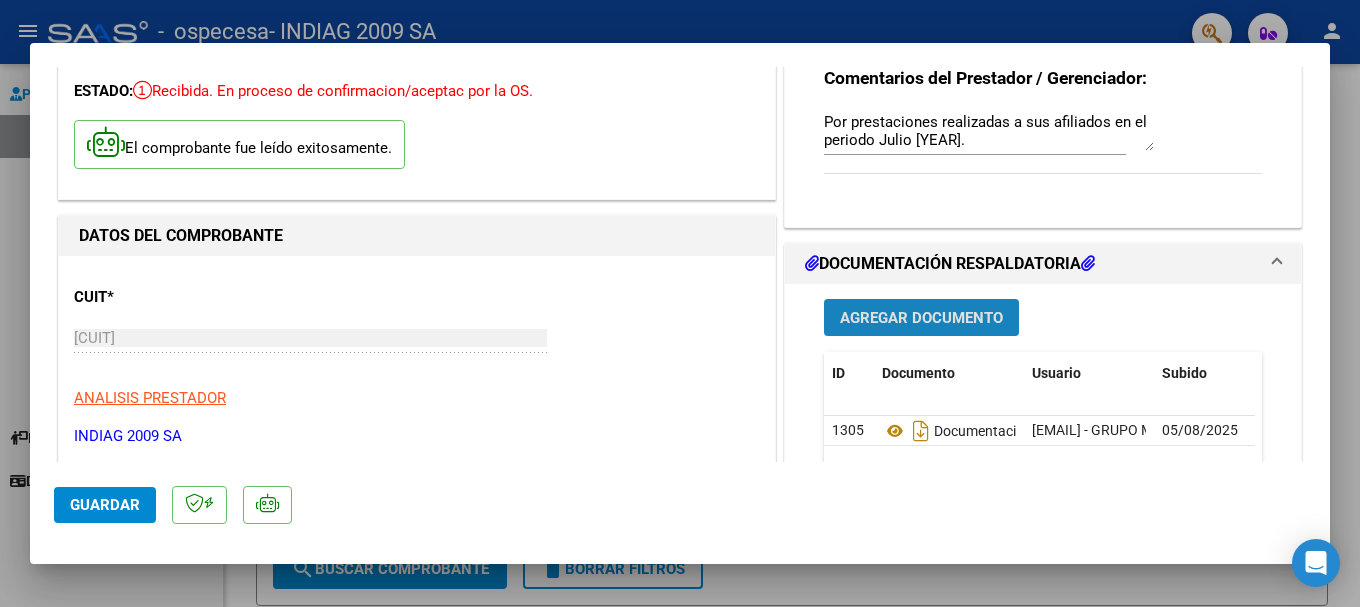 click on "Agregar Documento" at bounding box center [921, 318] 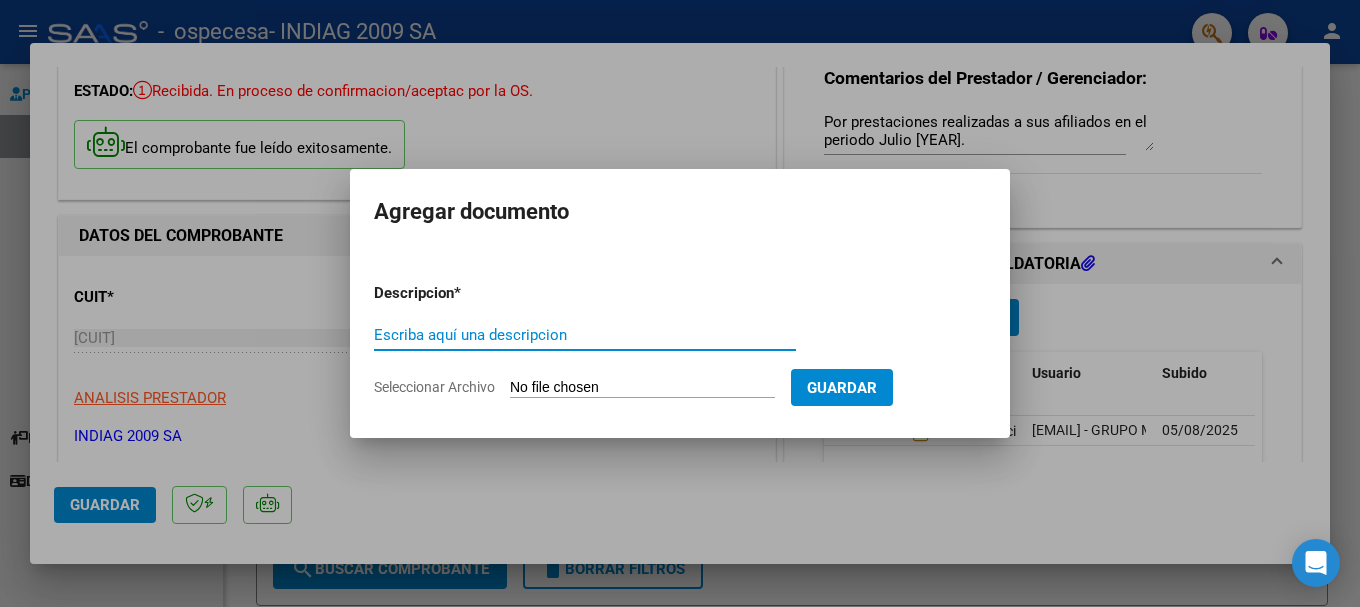 click on "Seleccionar Archivo" at bounding box center [642, 388] 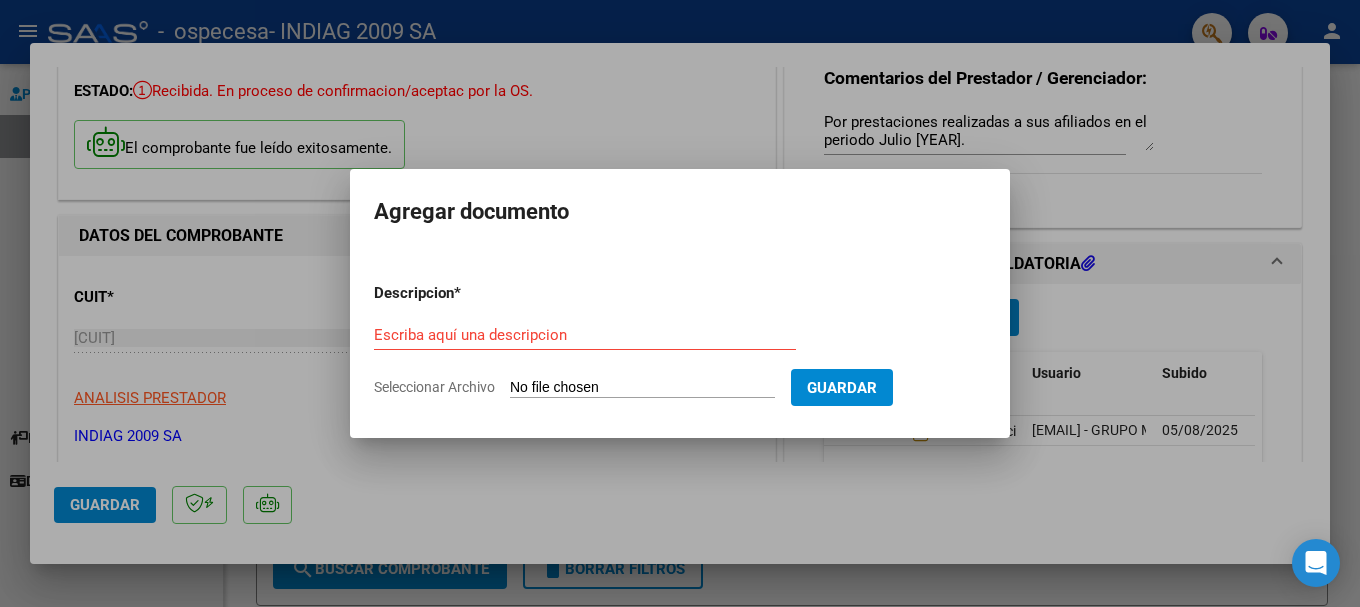 type on "C:\fakepath\Ctrl Fact Julio [YEAR].pdf" 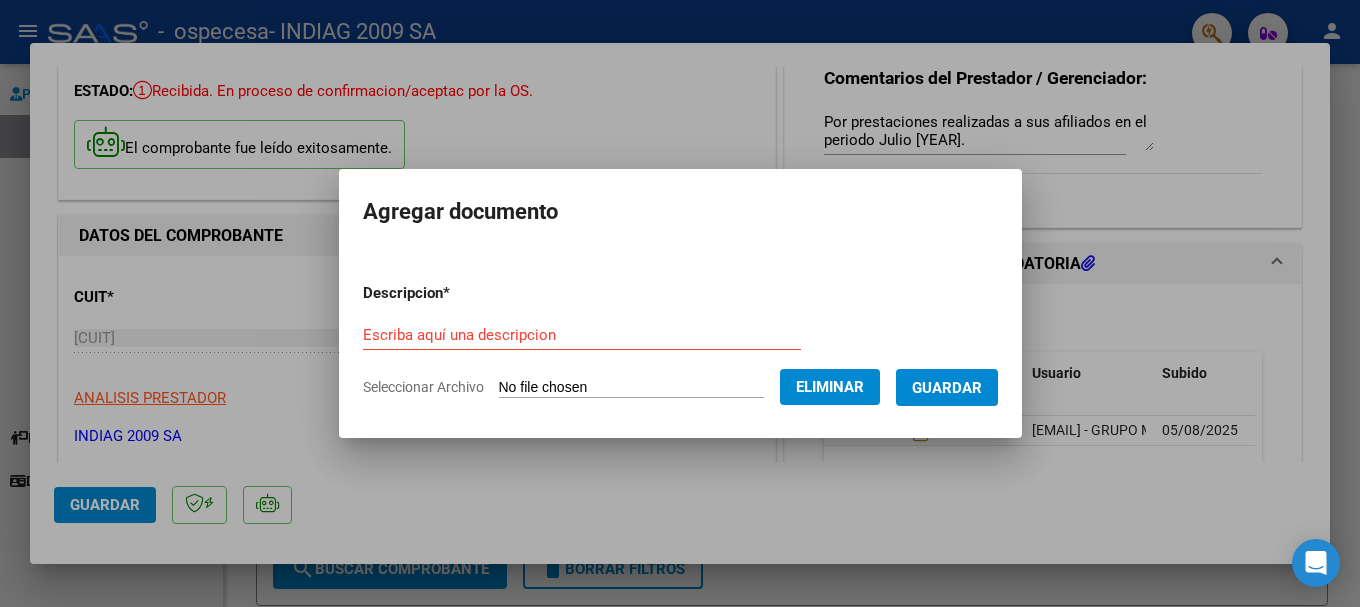 click on "Escriba aquí una descripcion" at bounding box center [582, 335] 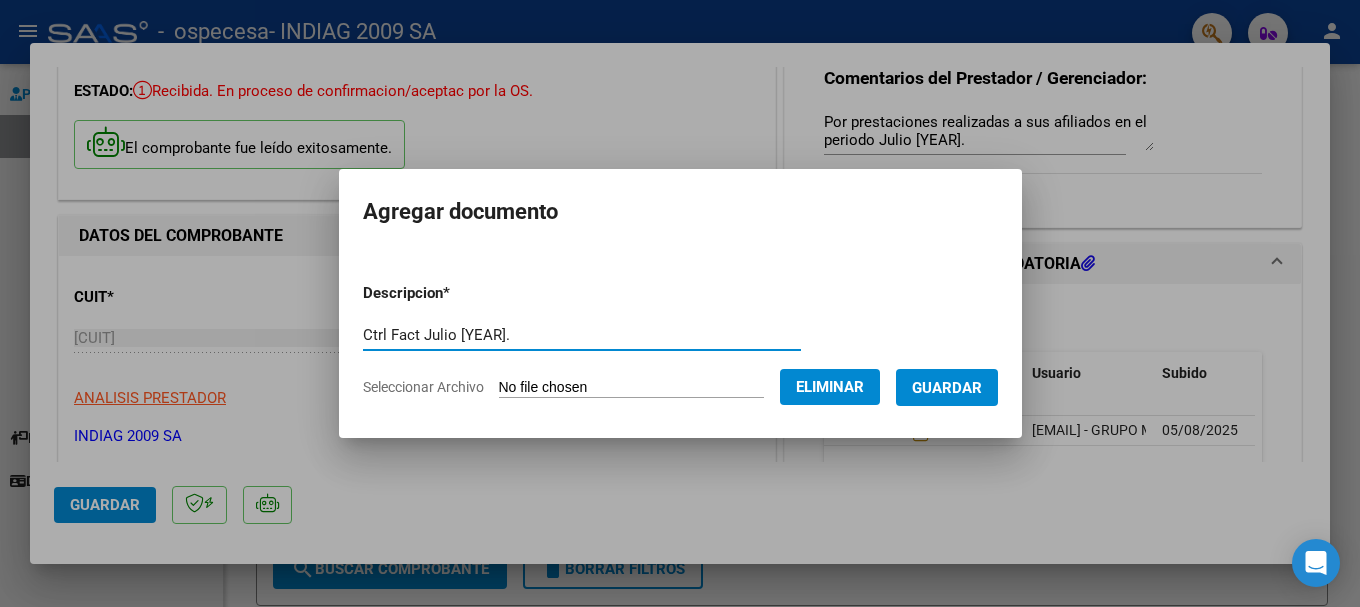 type on "Ctrl Fact Julio [YEAR]." 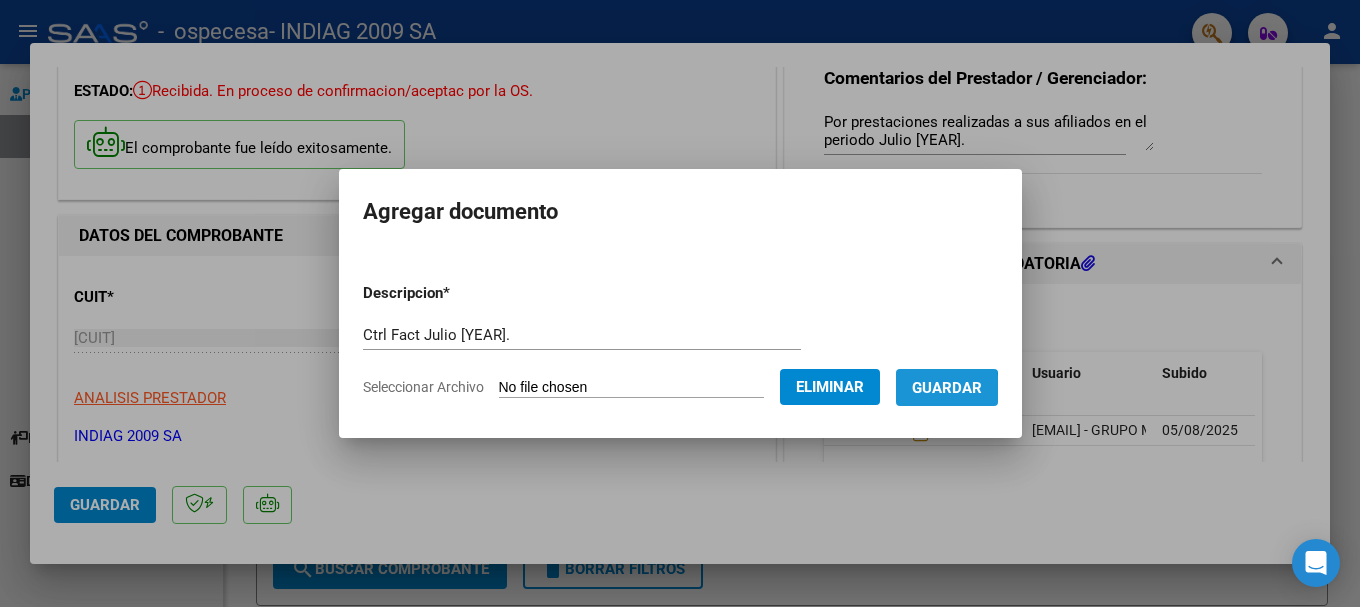 click on "Guardar" at bounding box center [947, 388] 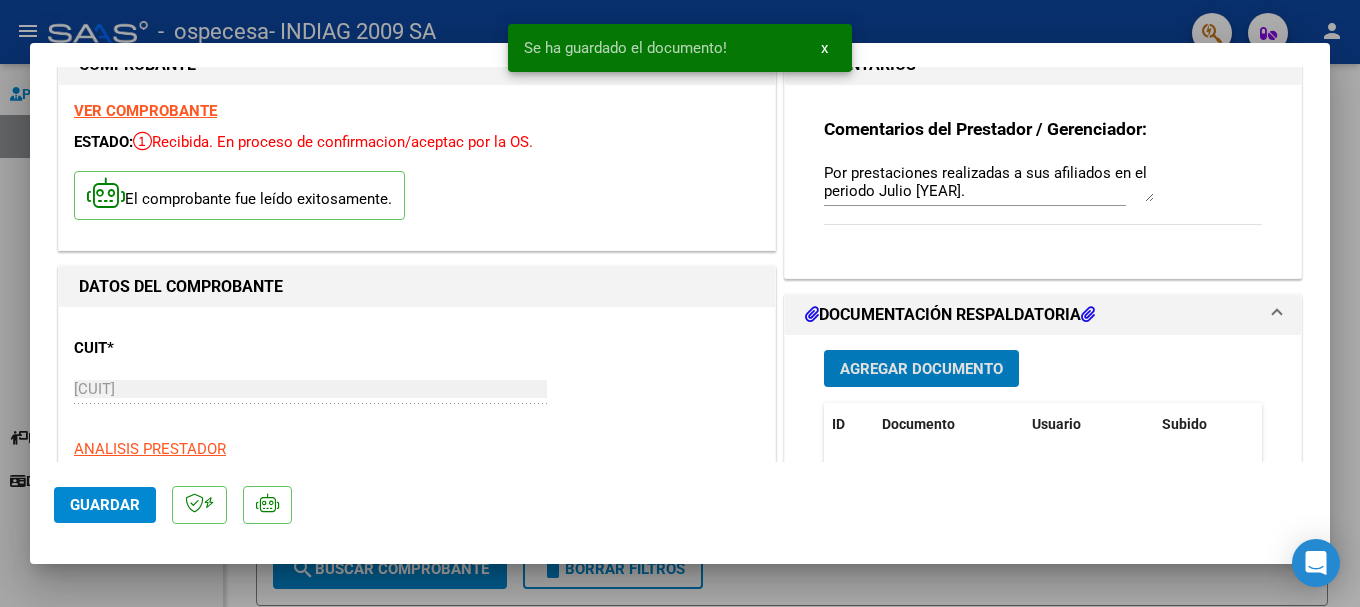 scroll, scrollTop: 0, scrollLeft: 0, axis: both 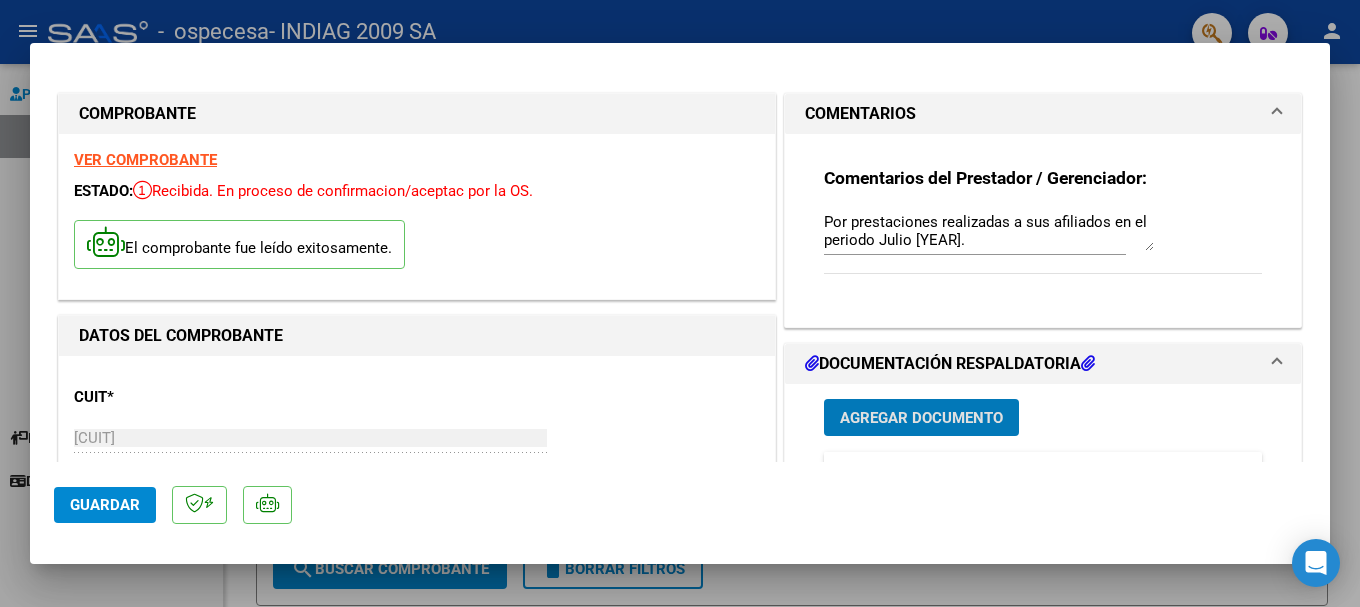 click on "Por prestaciones realizadas a sus afiliados en el periodo Julio [YEAR]." at bounding box center [989, 231] 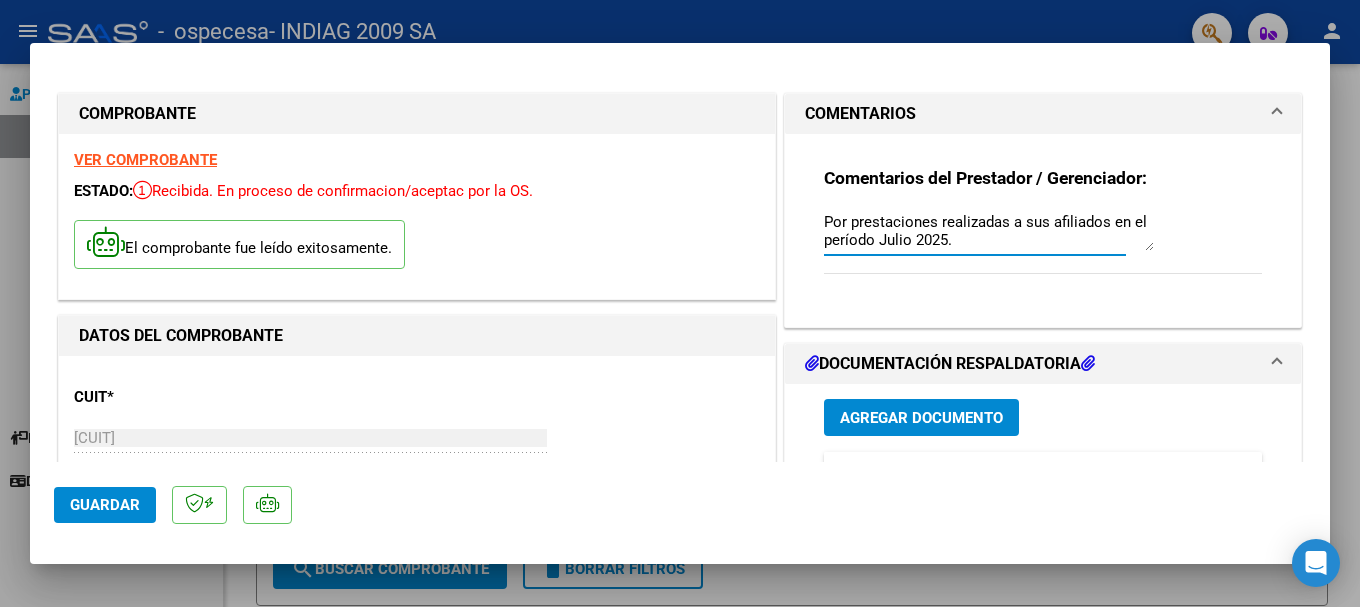 click on "Por prestaciones realizadas a sus afiliados en el período Julio 2025." at bounding box center (989, 231) 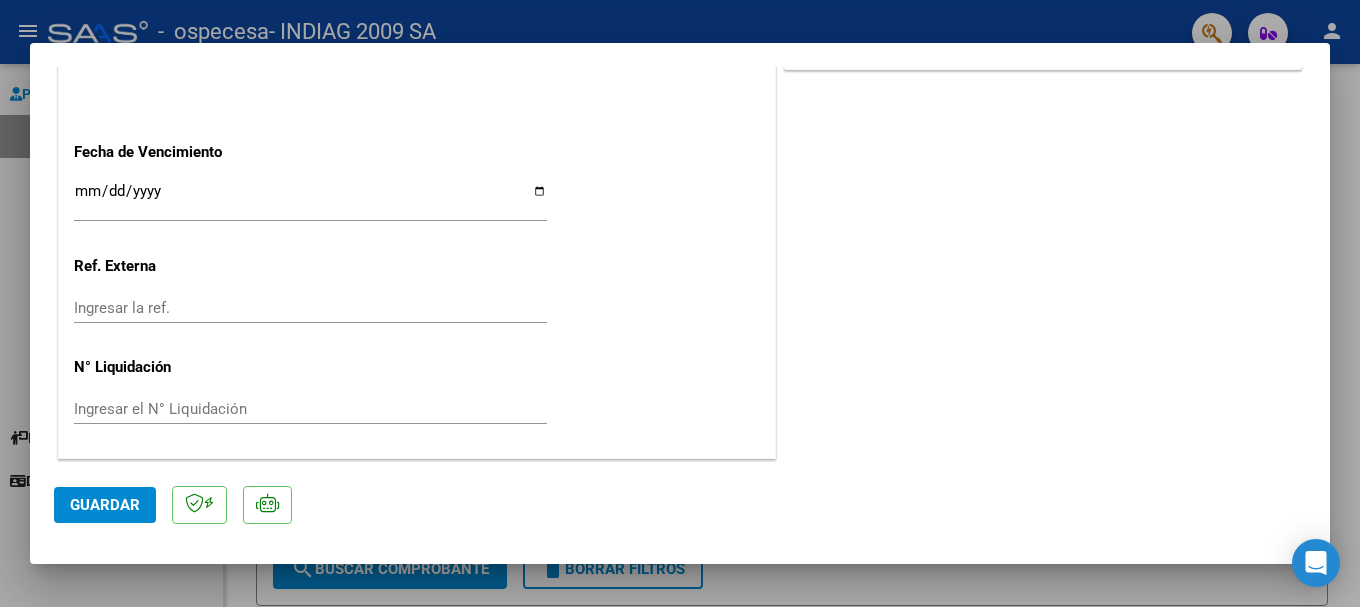 scroll, scrollTop: 1203, scrollLeft: 0, axis: vertical 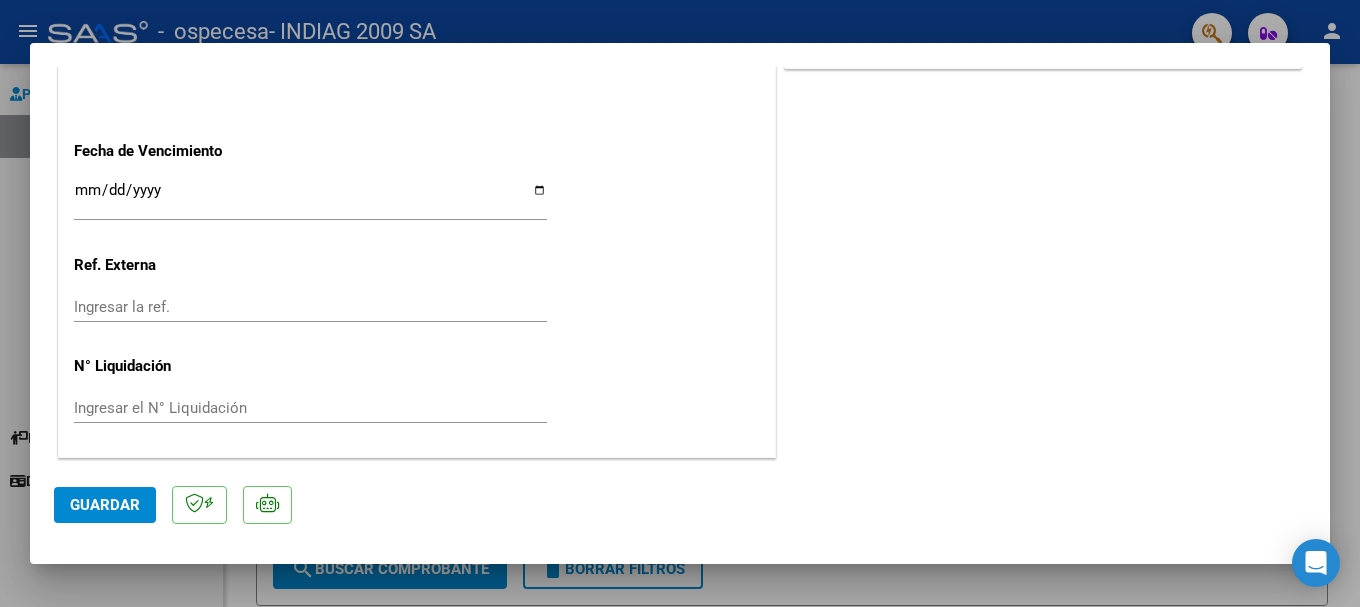 type on "Por prestaciones realizadas a sus afiliados en el período Julio 2025." 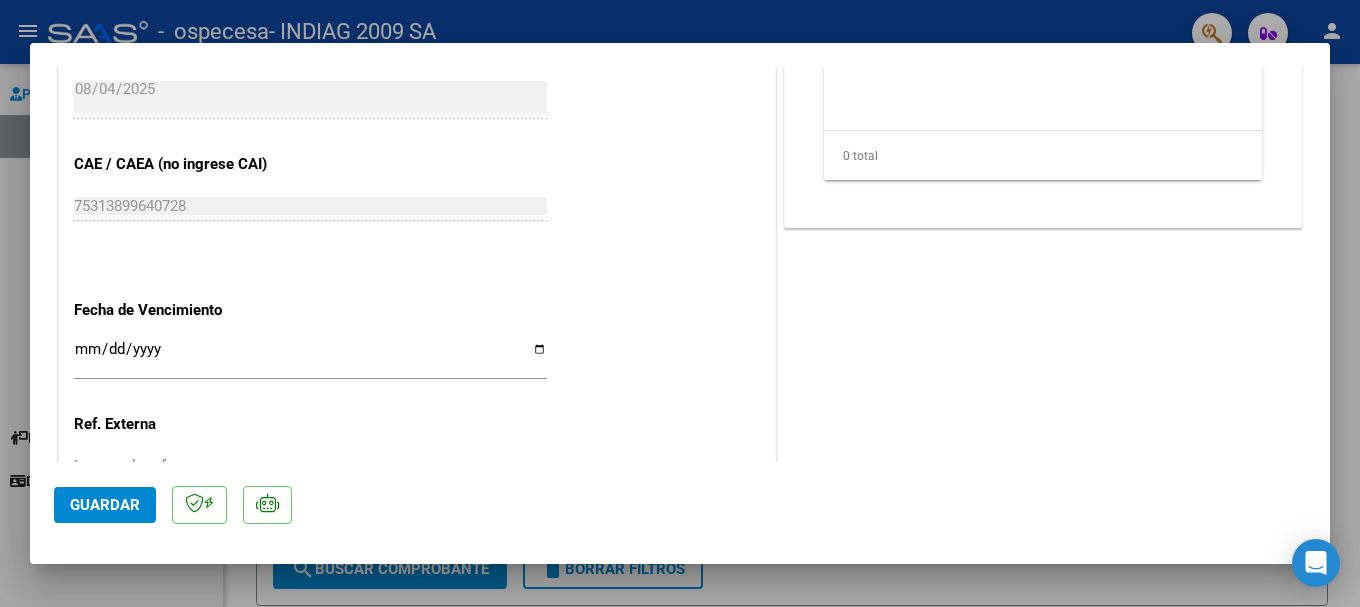 scroll, scrollTop: 1203, scrollLeft: 0, axis: vertical 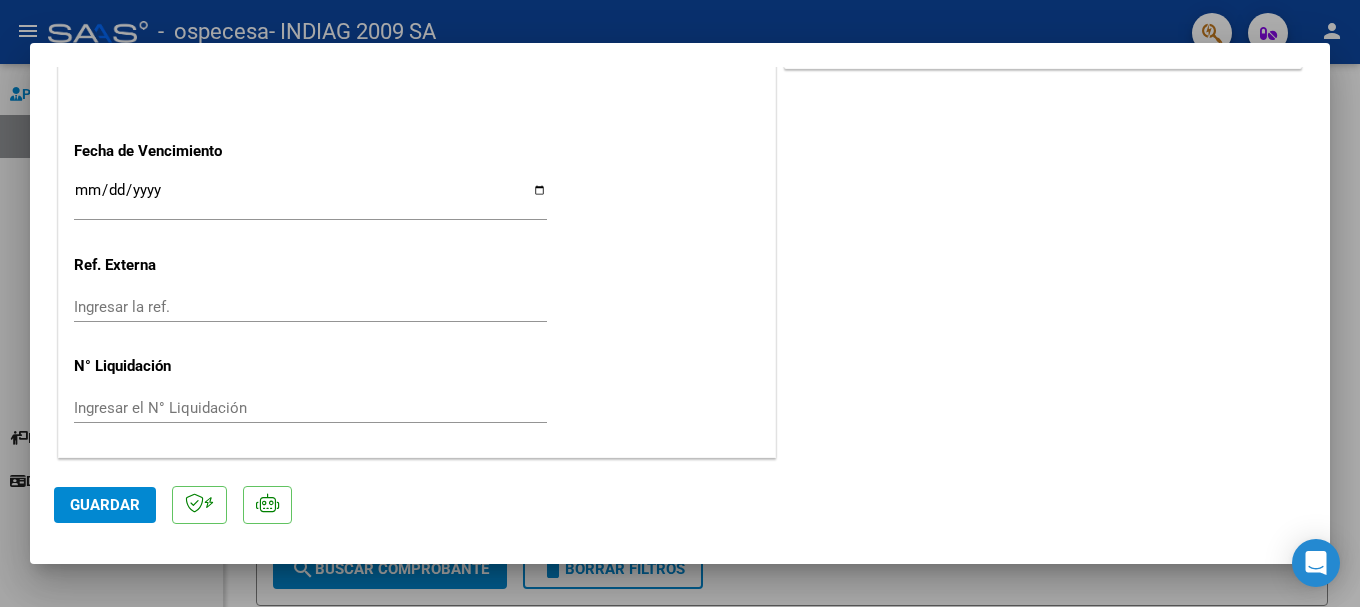 click on "Guardar" 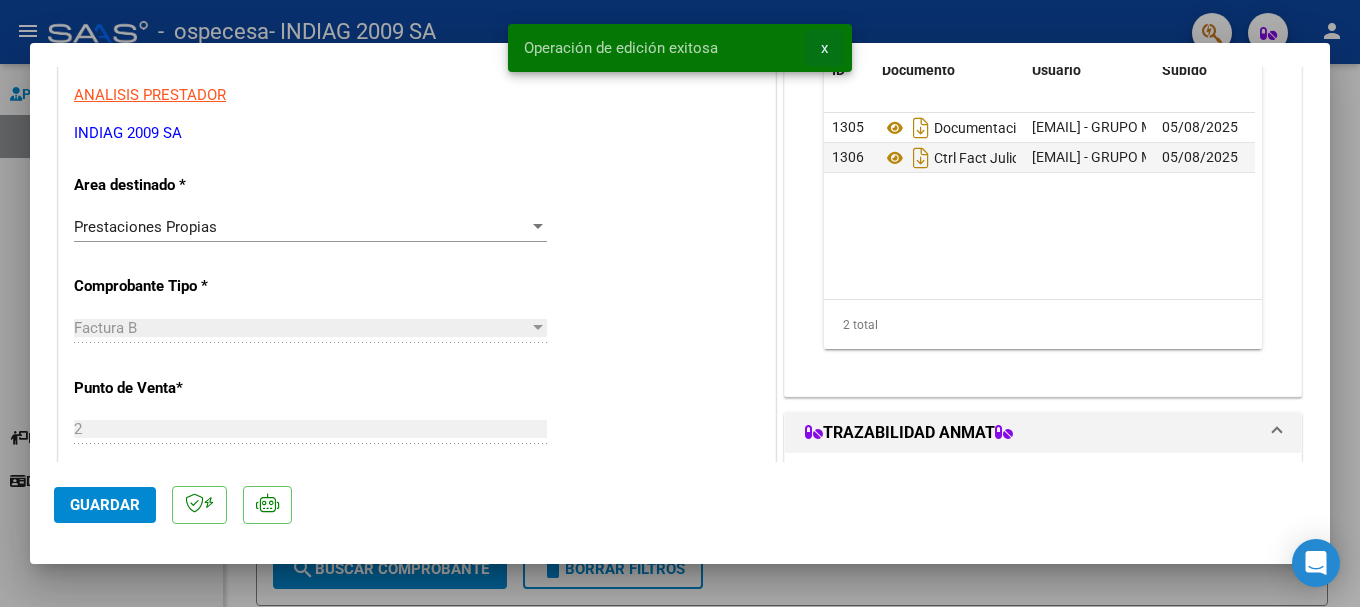 click on "x" at bounding box center [824, 48] 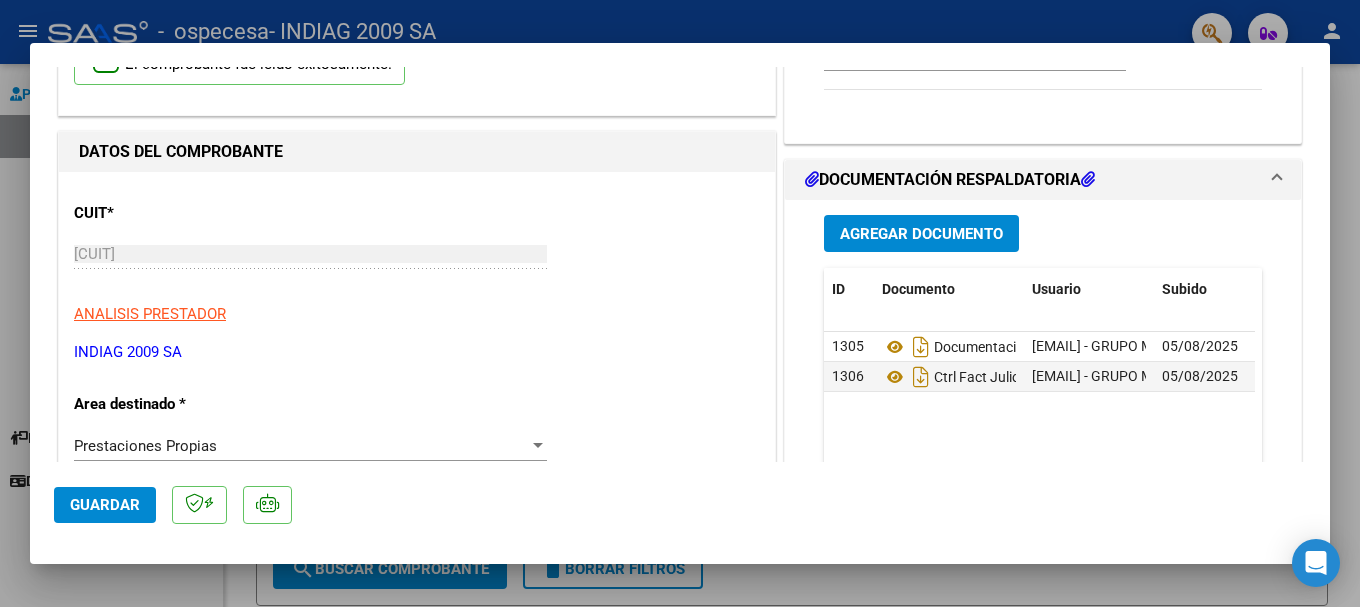 scroll, scrollTop: 0, scrollLeft: 0, axis: both 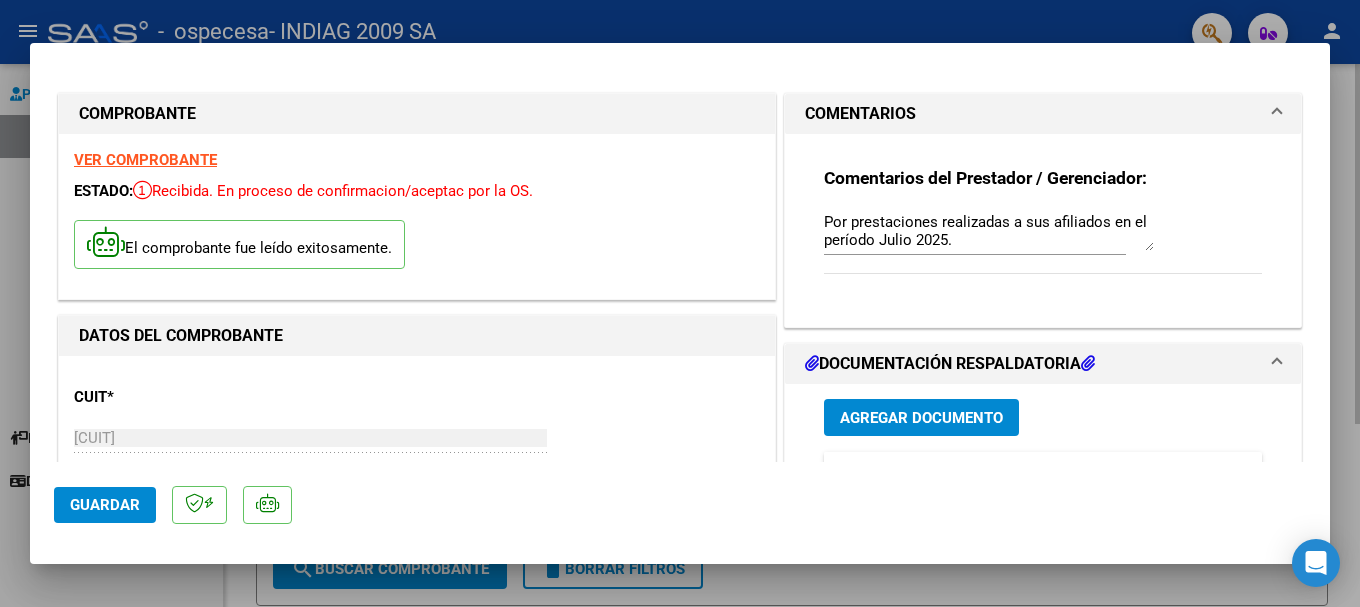 type 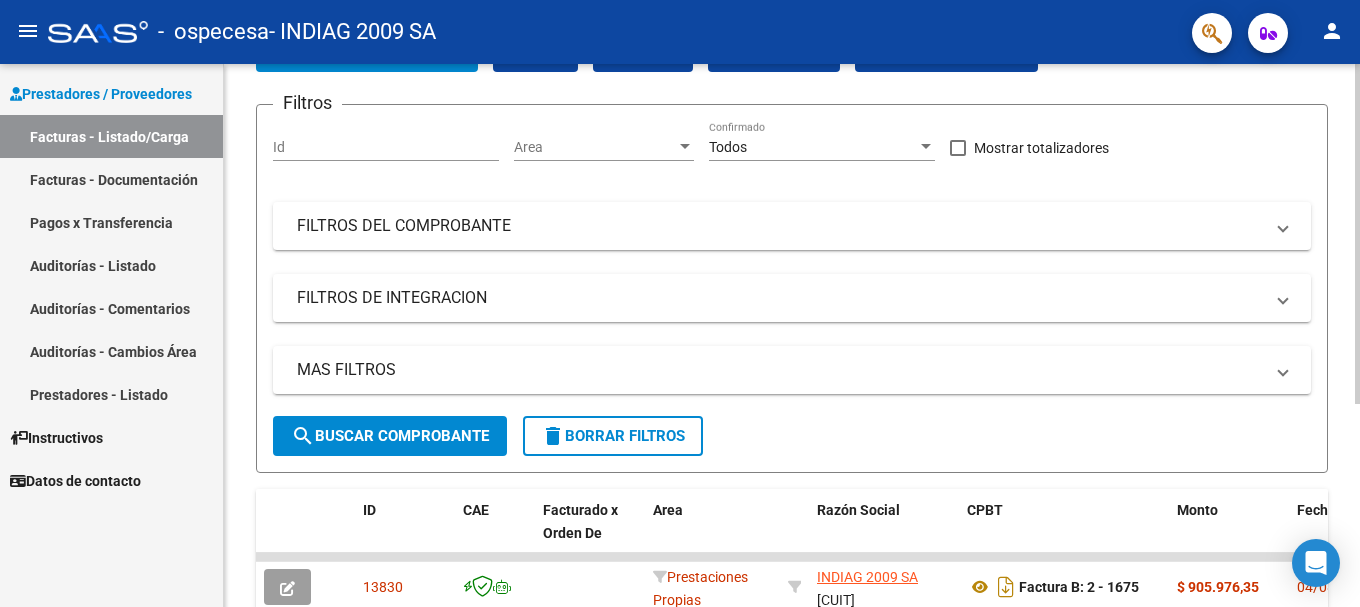 scroll, scrollTop: 325, scrollLeft: 0, axis: vertical 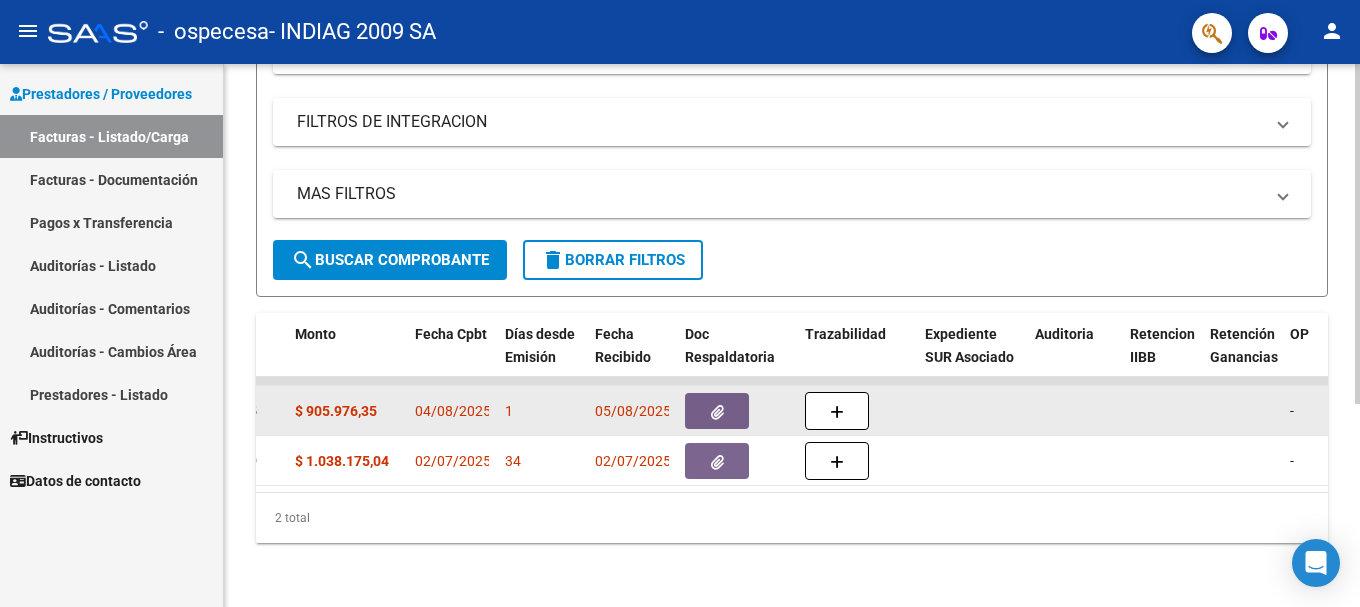 click 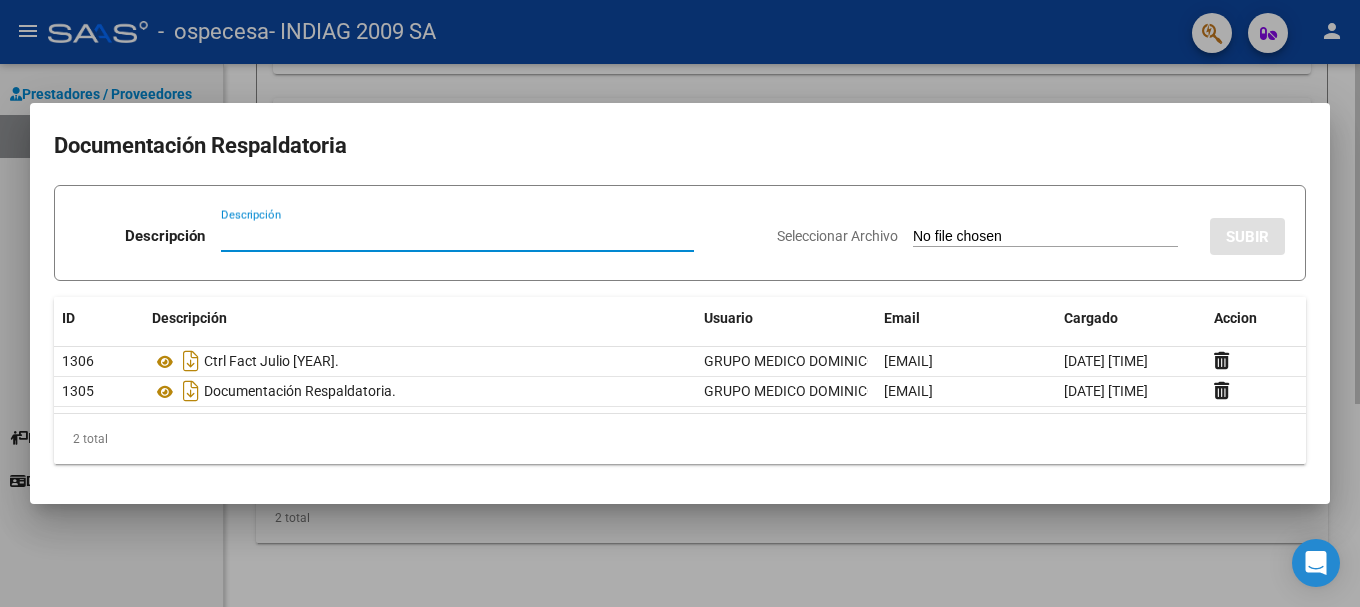 type 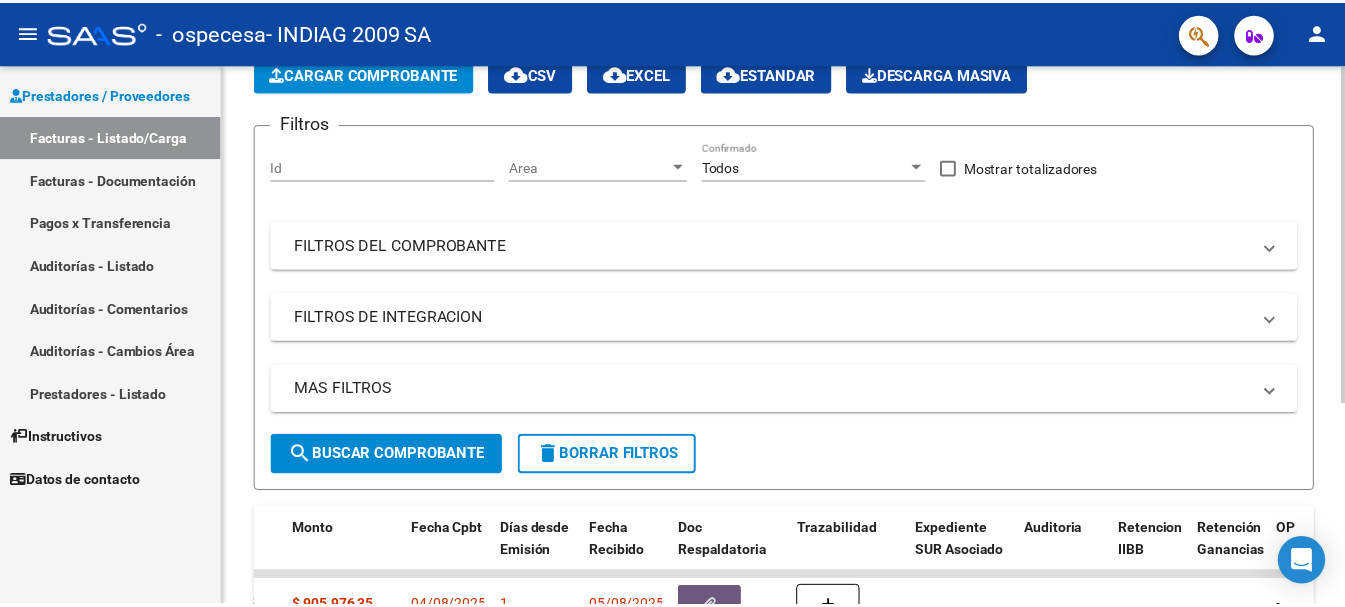 scroll, scrollTop: 0, scrollLeft: 0, axis: both 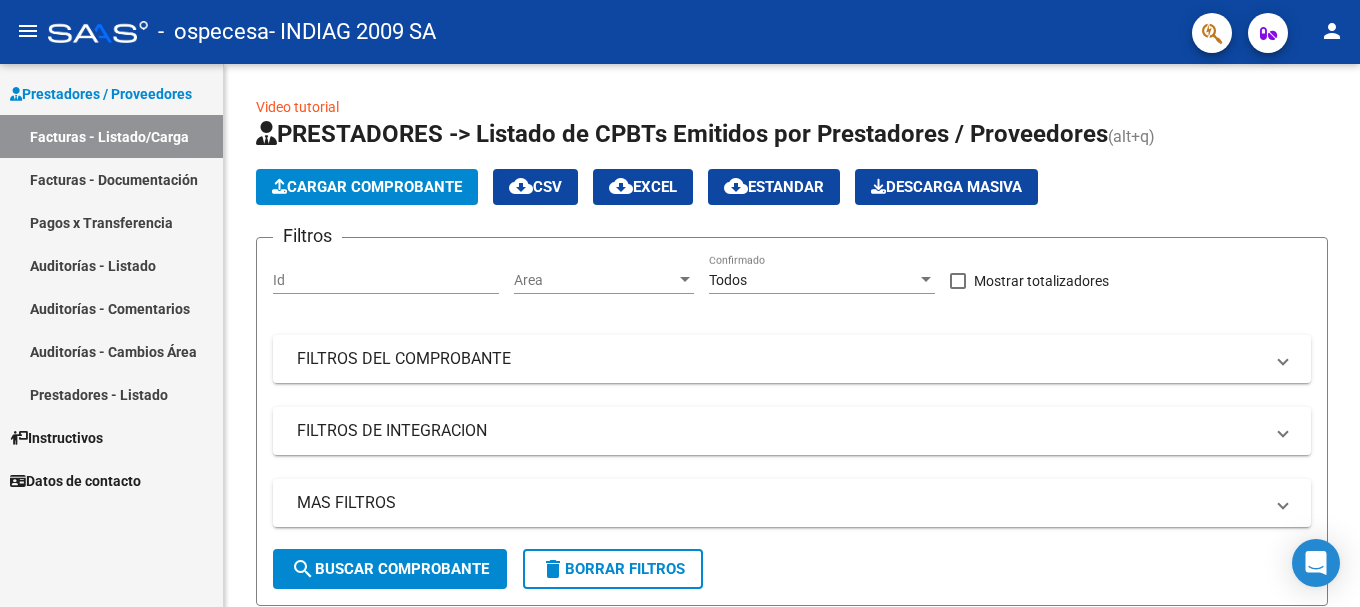 click on "person" 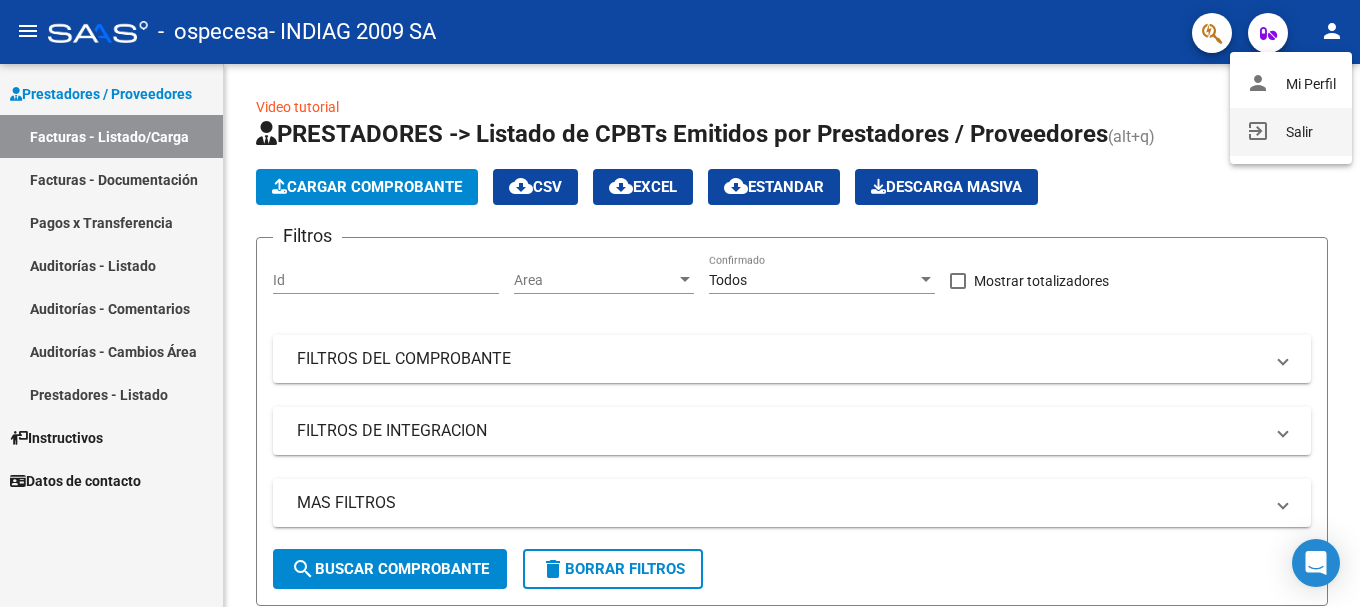 click on "exit_to_app  Salir" at bounding box center [1291, 132] 